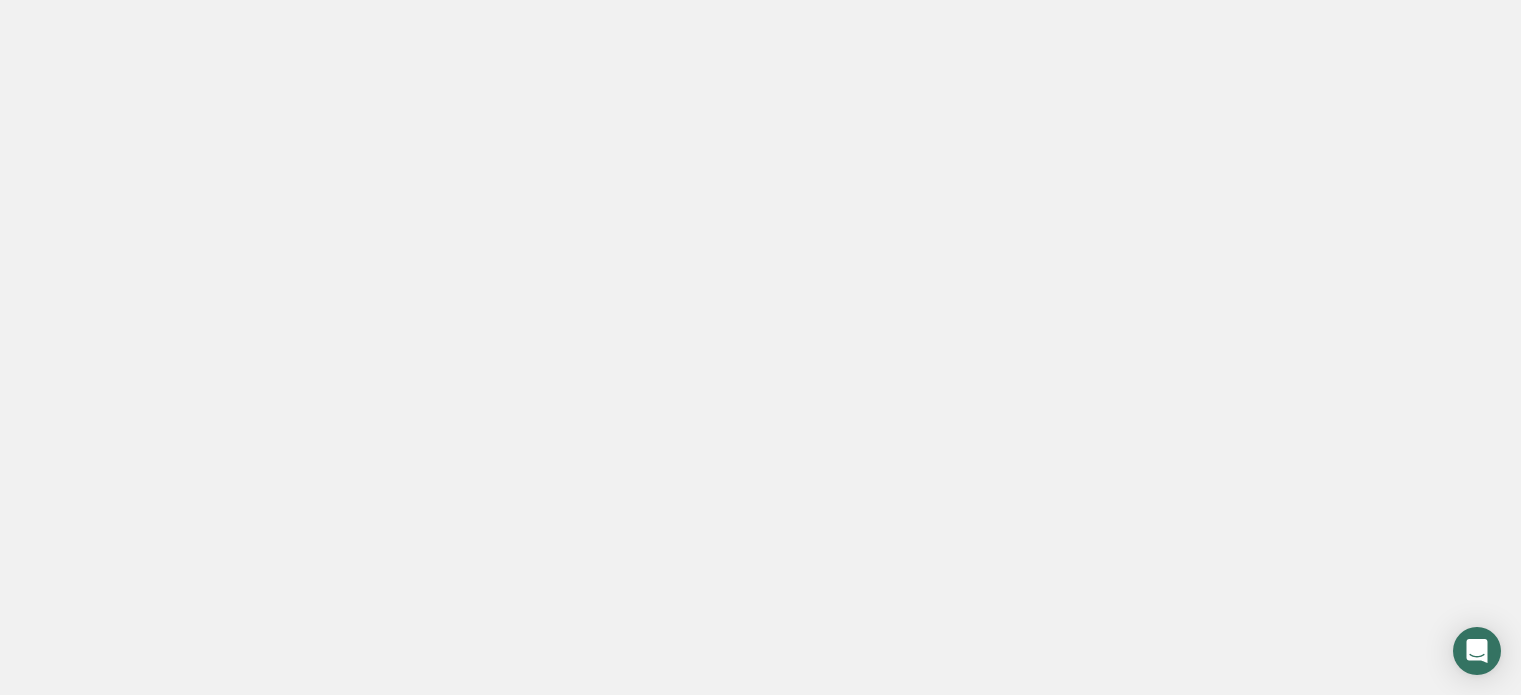 scroll, scrollTop: 0, scrollLeft: 0, axis: both 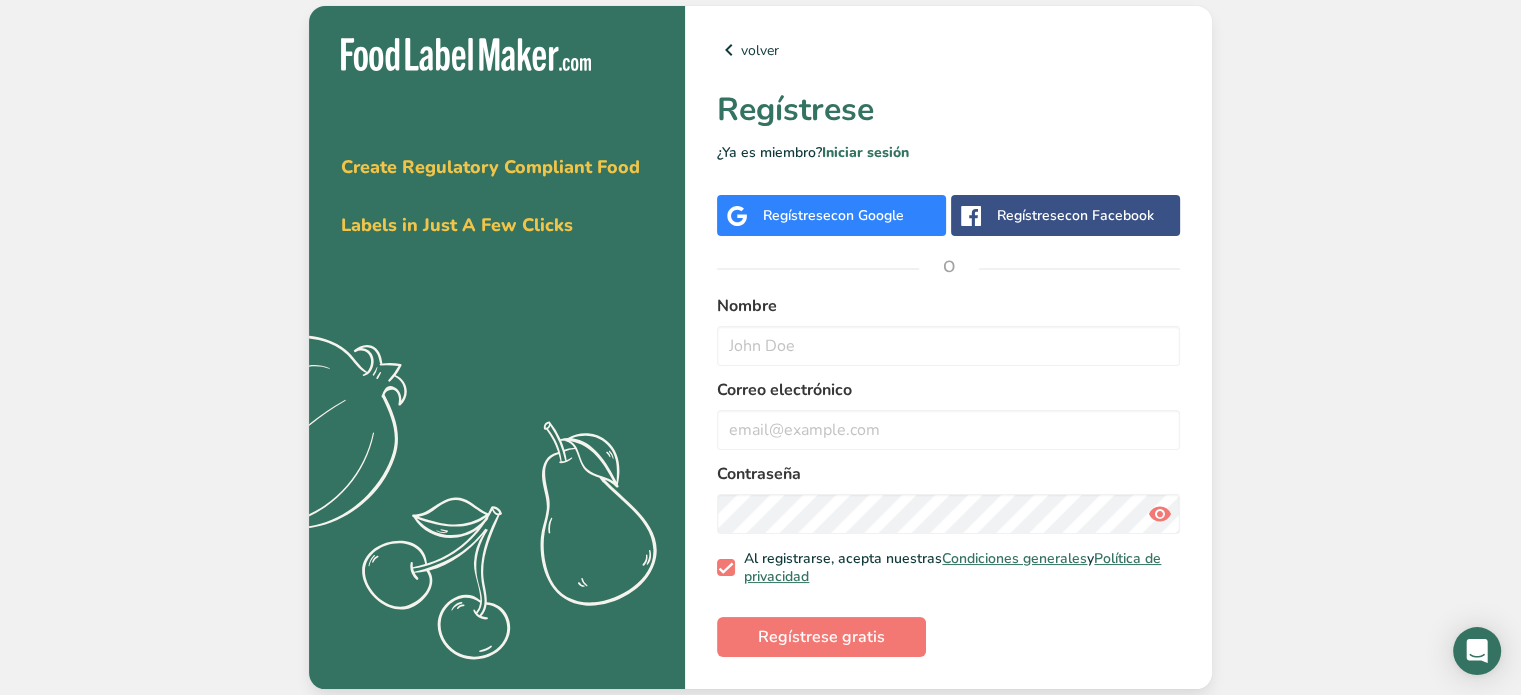 click on "Regístrese  con Google" at bounding box center (833, 215) 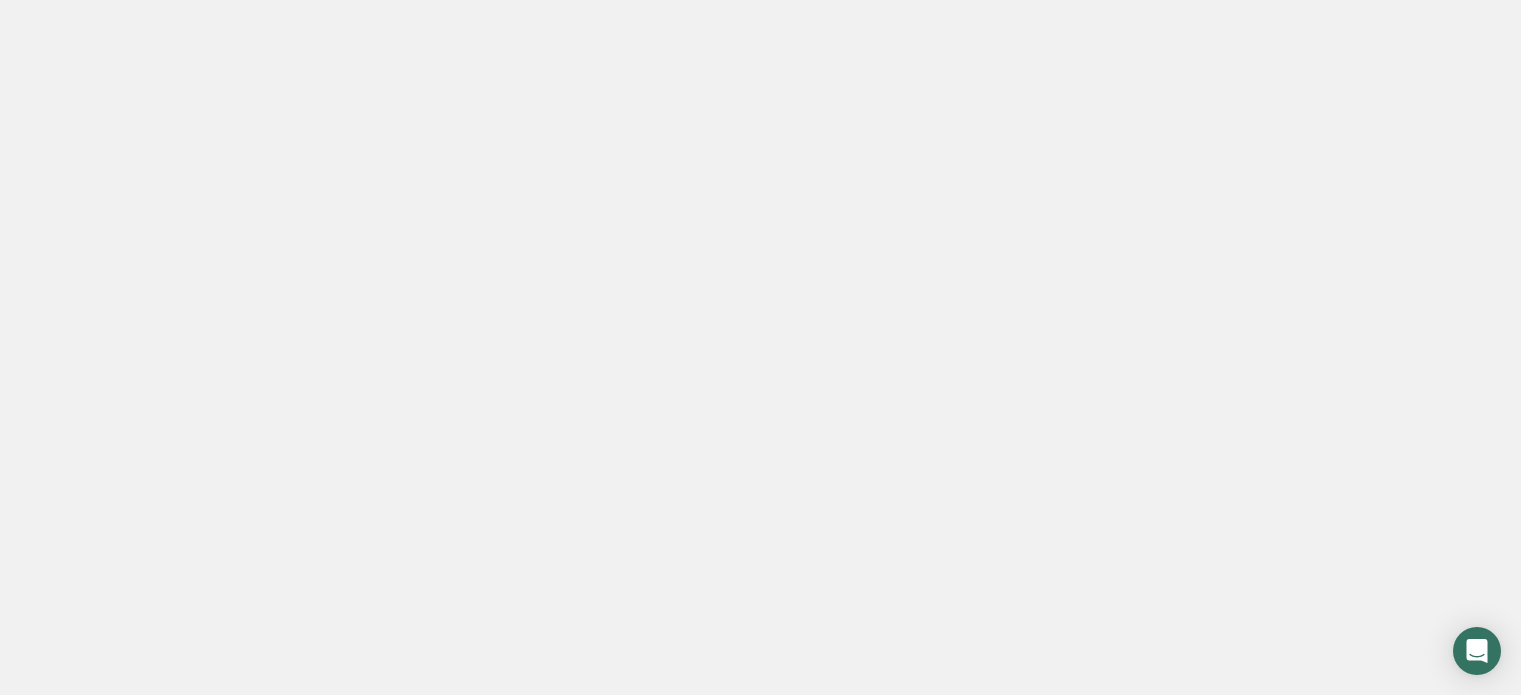 scroll, scrollTop: 0, scrollLeft: 0, axis: both 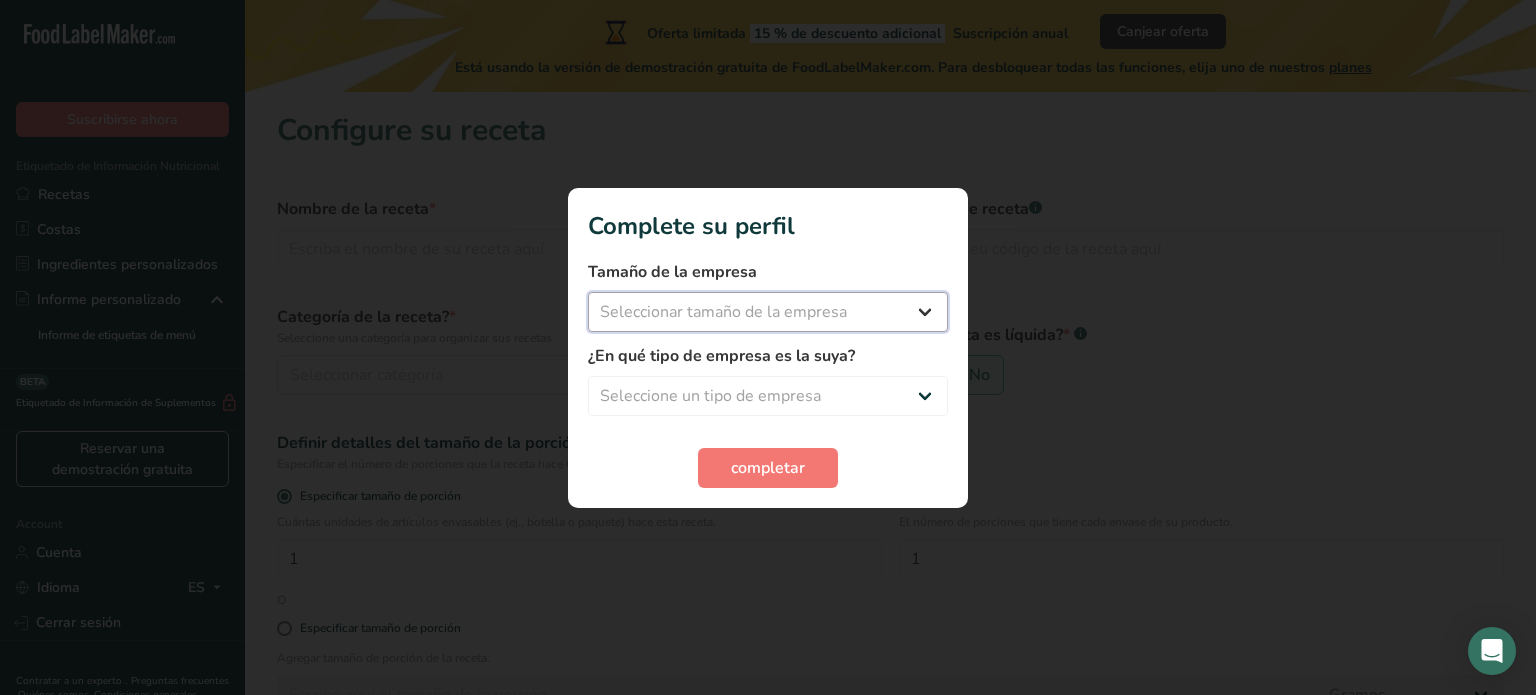 click on "Seleccionar tamaño de la empresa
Menos de 10 empleados
De 10 a 50 empleados
De 51 a 500 empleados
Más de 500 empleados" at bounding box center [768, 312] 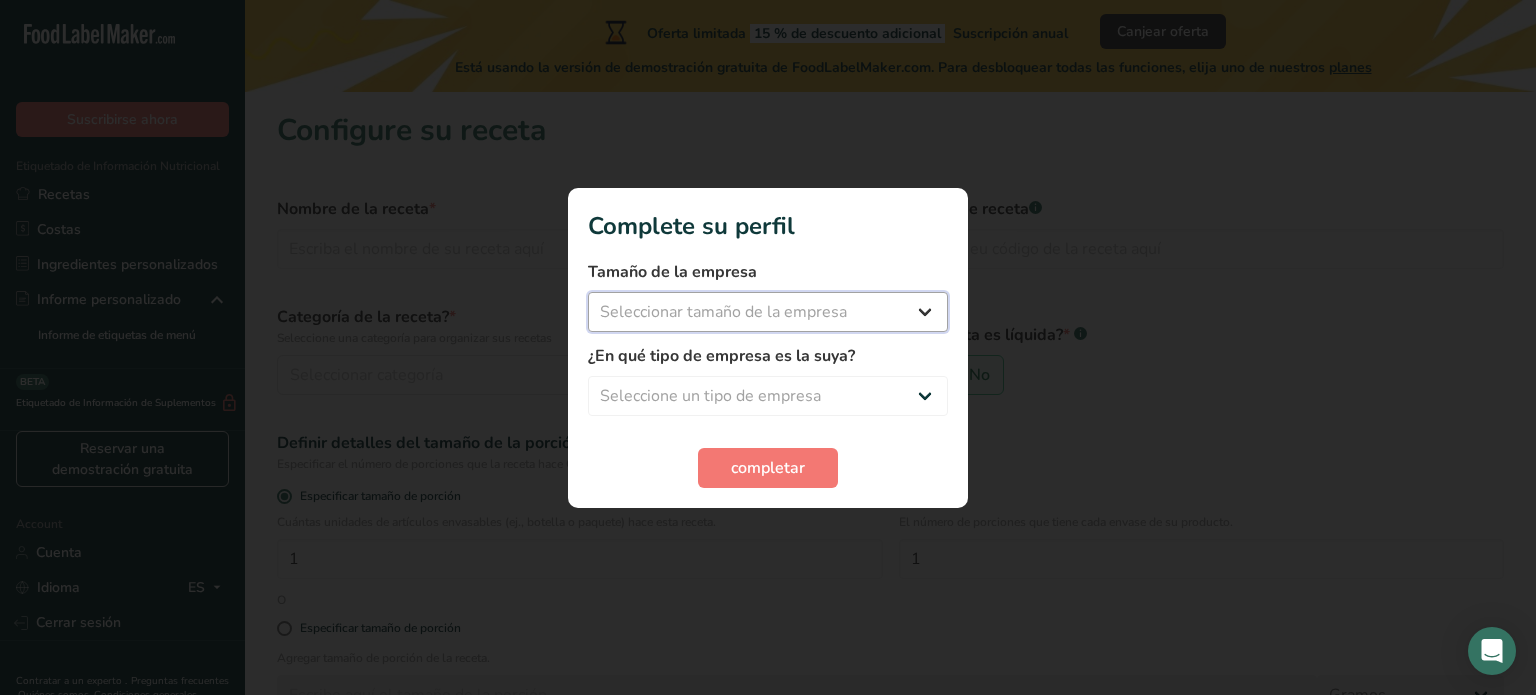 select on "1" 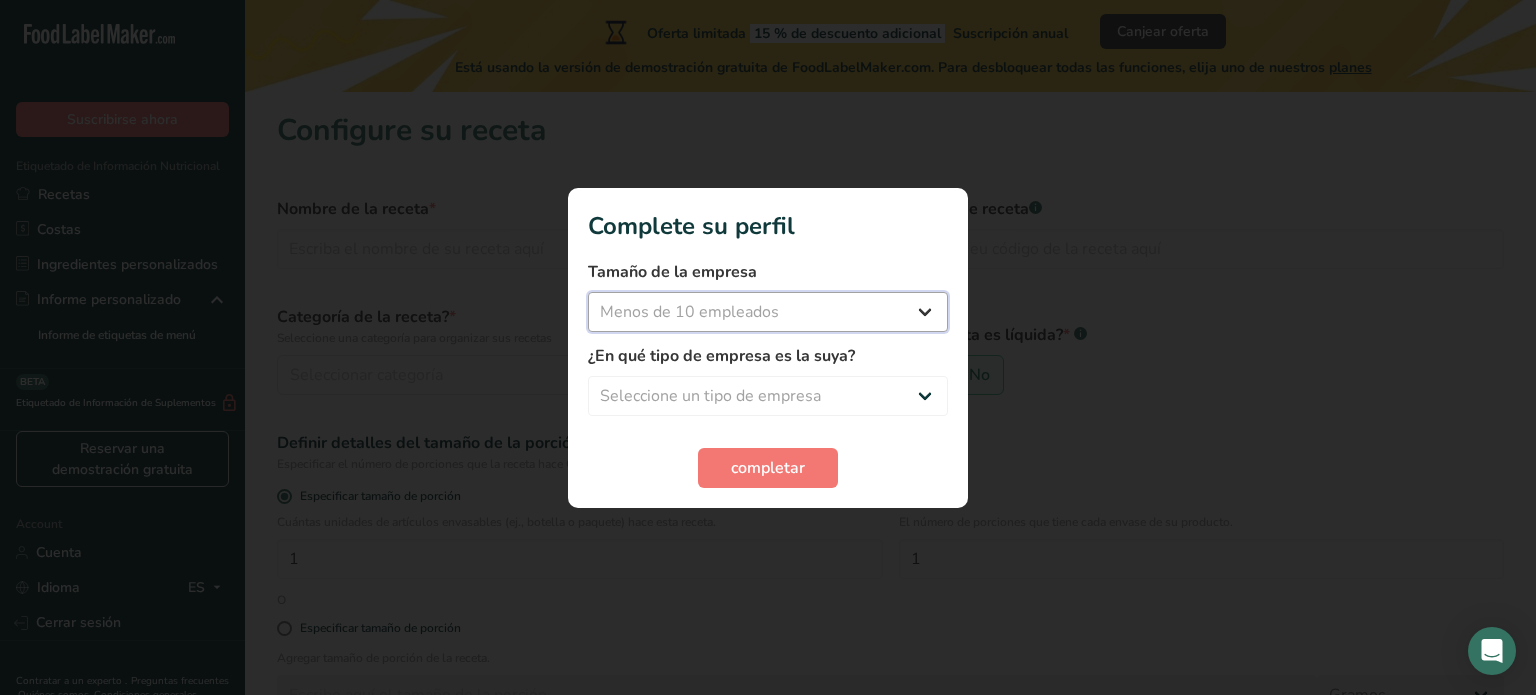 click on "Seleccionar tamaño de la empresa
Menos de 10 empleados
De 10 a 50 empleados
De 51 a 500 empleados
Más de 500 empleados" at bounding box center (768, 312) 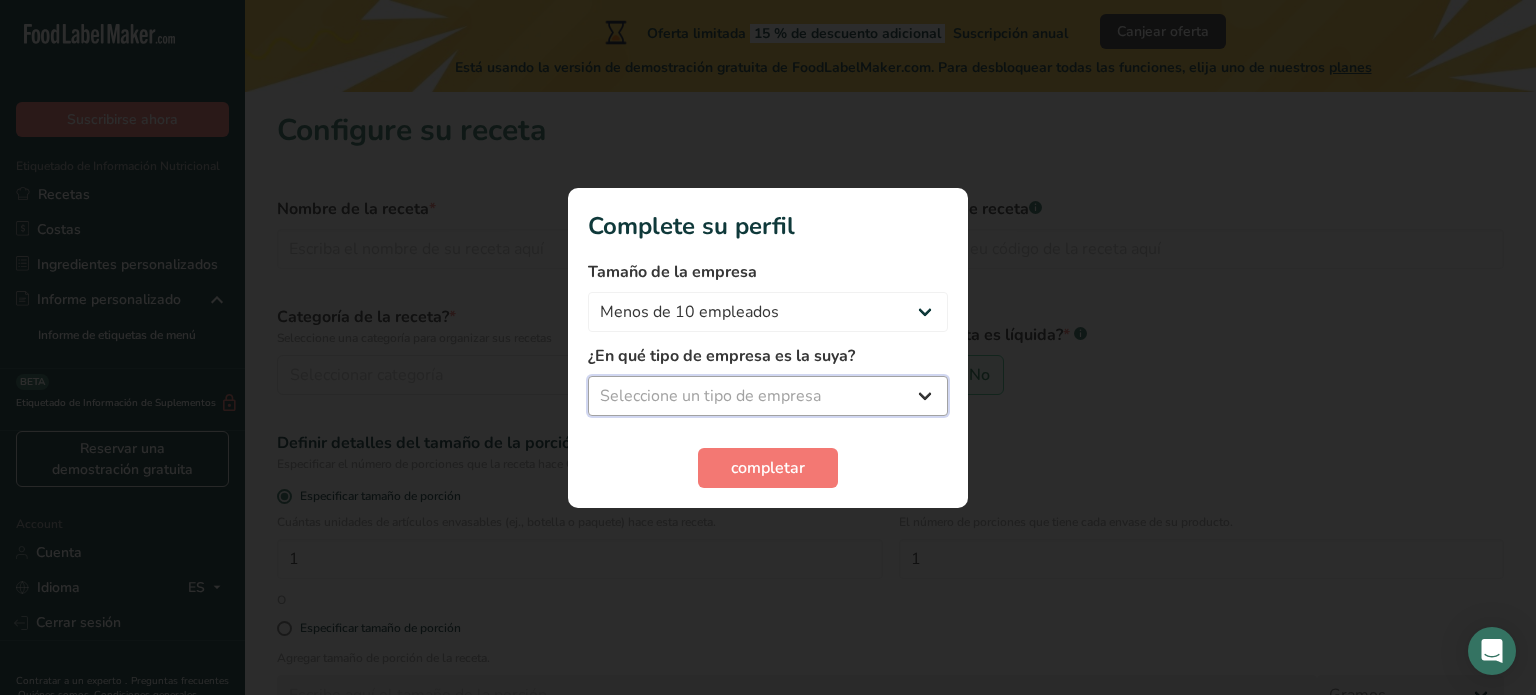 click on "Seleccione un tipo de empresa
Fabricante de alimentos envasados
Restaurante y cafetería
Panadería
Empresa de comidas preparadas y cáterin
Nutricionista
Bloguero gastronómico
Entrenador personal
Otro" at bounding box center (768, 396) 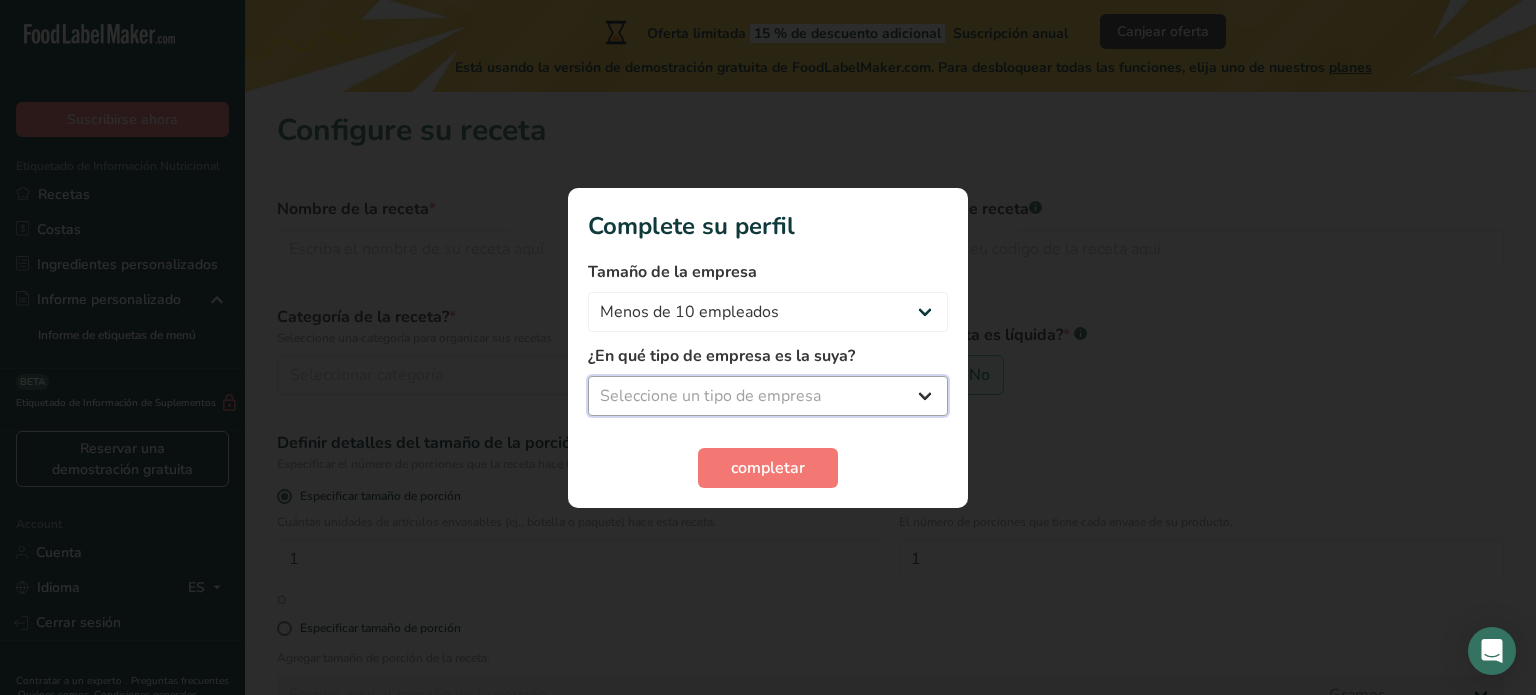 select on "1" 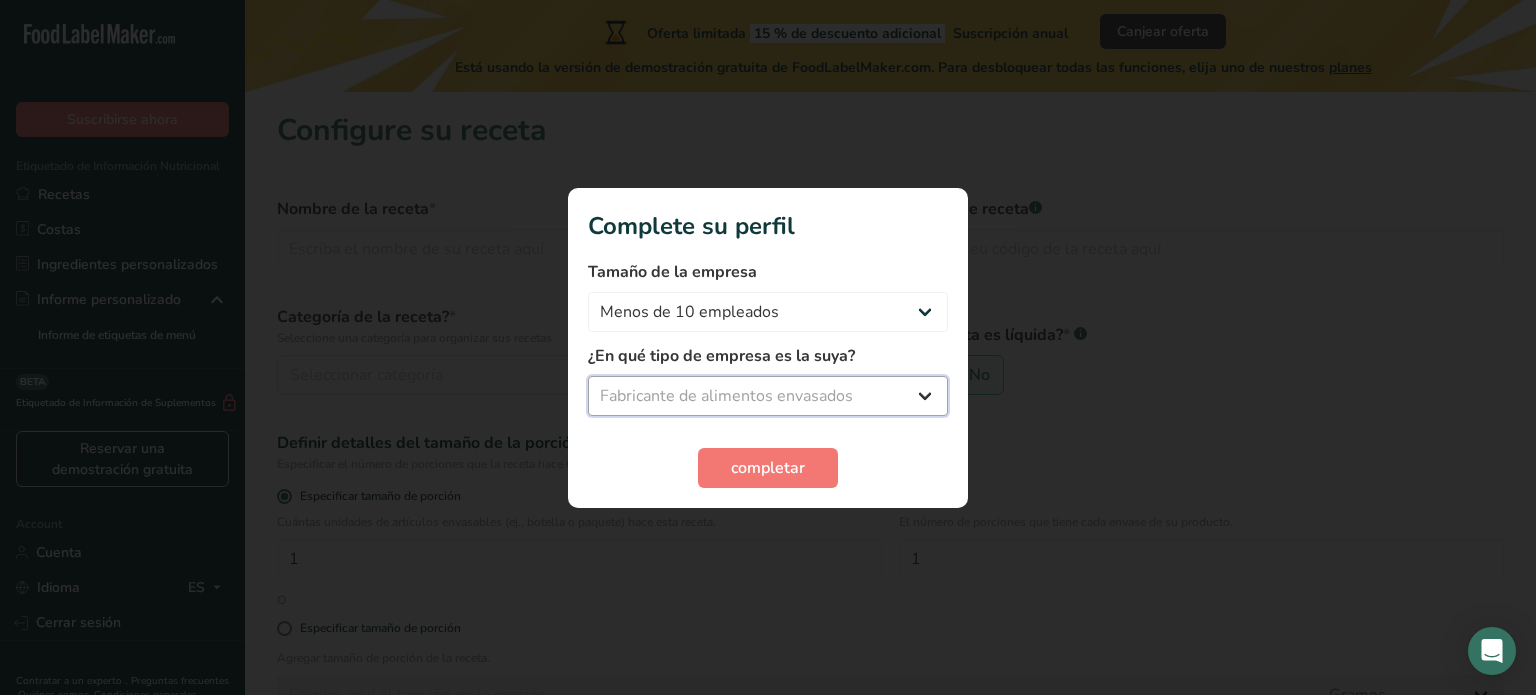 click on "Seleccione un tipo de empresa
Fabricante de alimentos envasados
Restaurante y cafetería
Panadería
Empresa de comidas preparadas y cáterin
Nutricionista
Bloguero gastronómico
Entrenador personal
Otro" at bounding box center (768, 396) 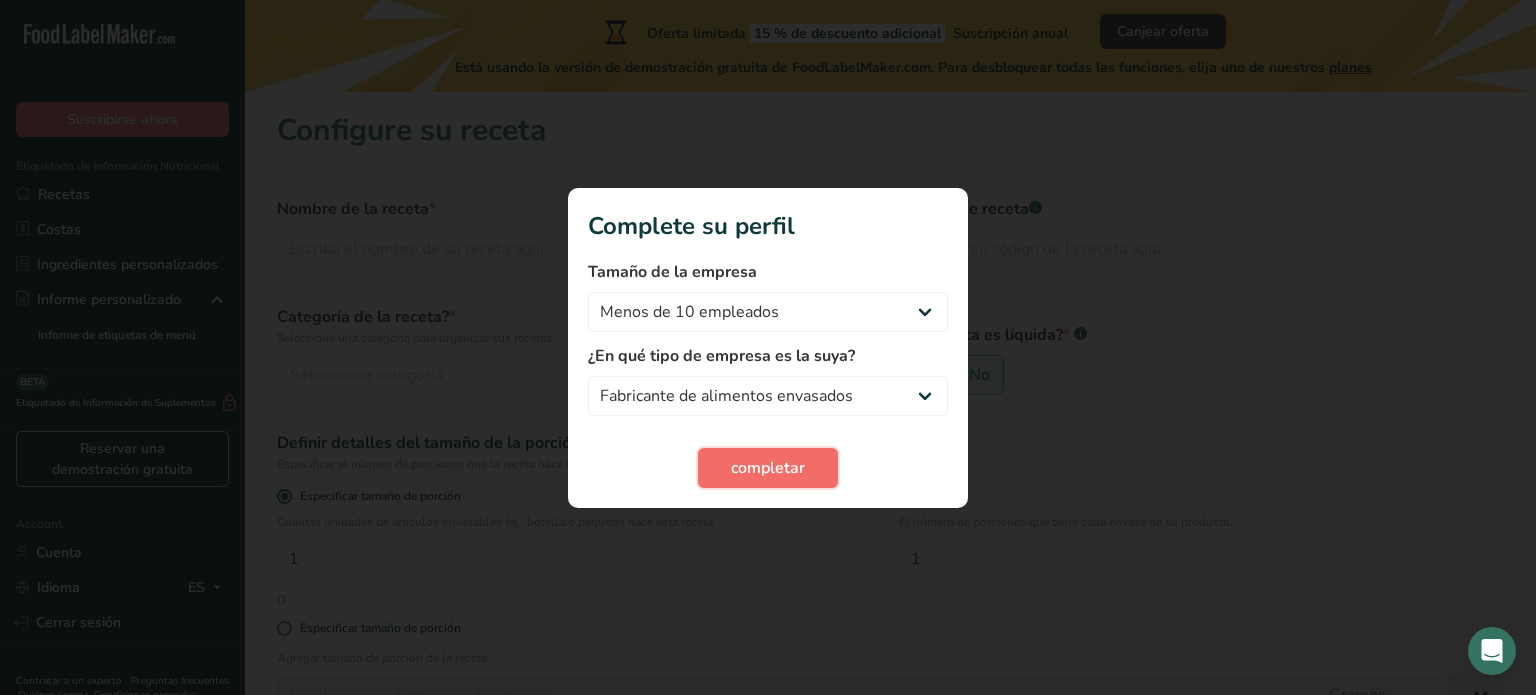 click on "completar" at bounding box center (768, 468) 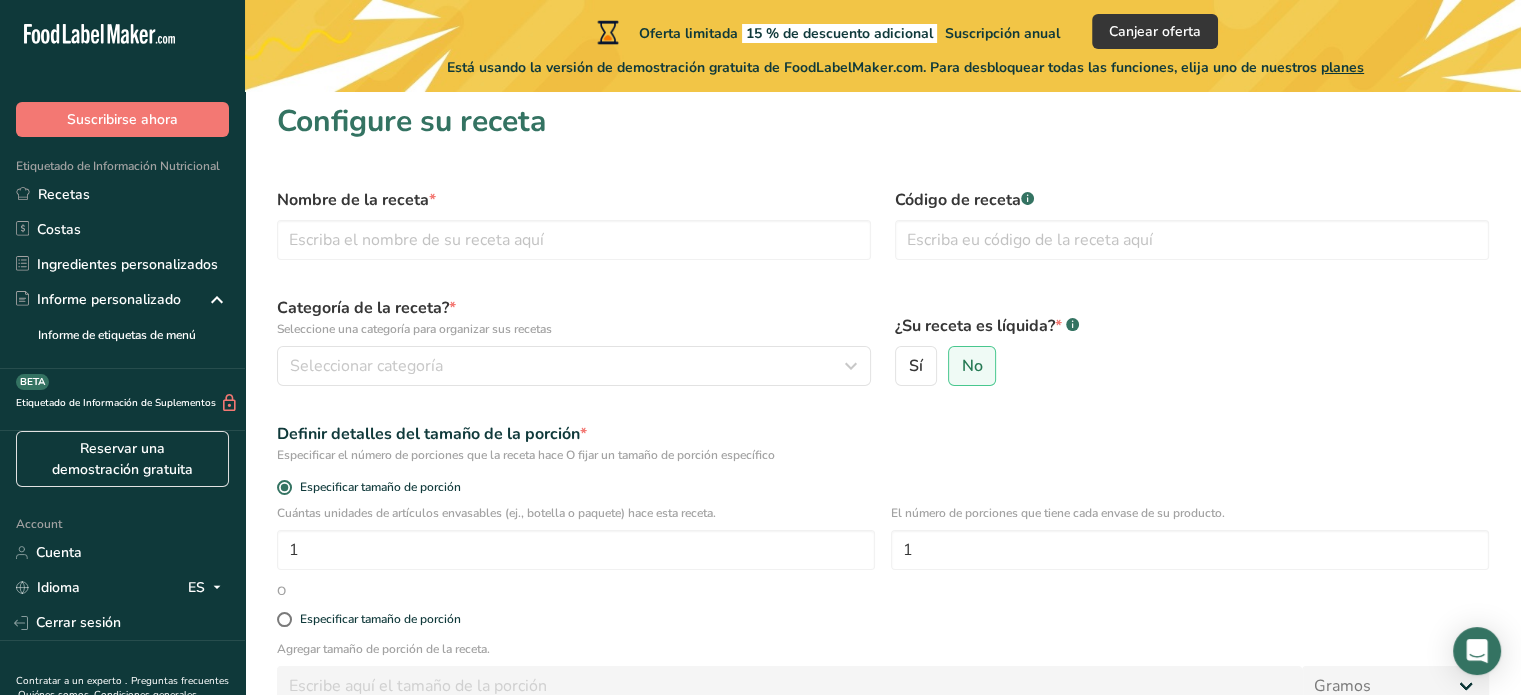 scroll, scrollTop: 0, scrollLeft: 0, axis: both 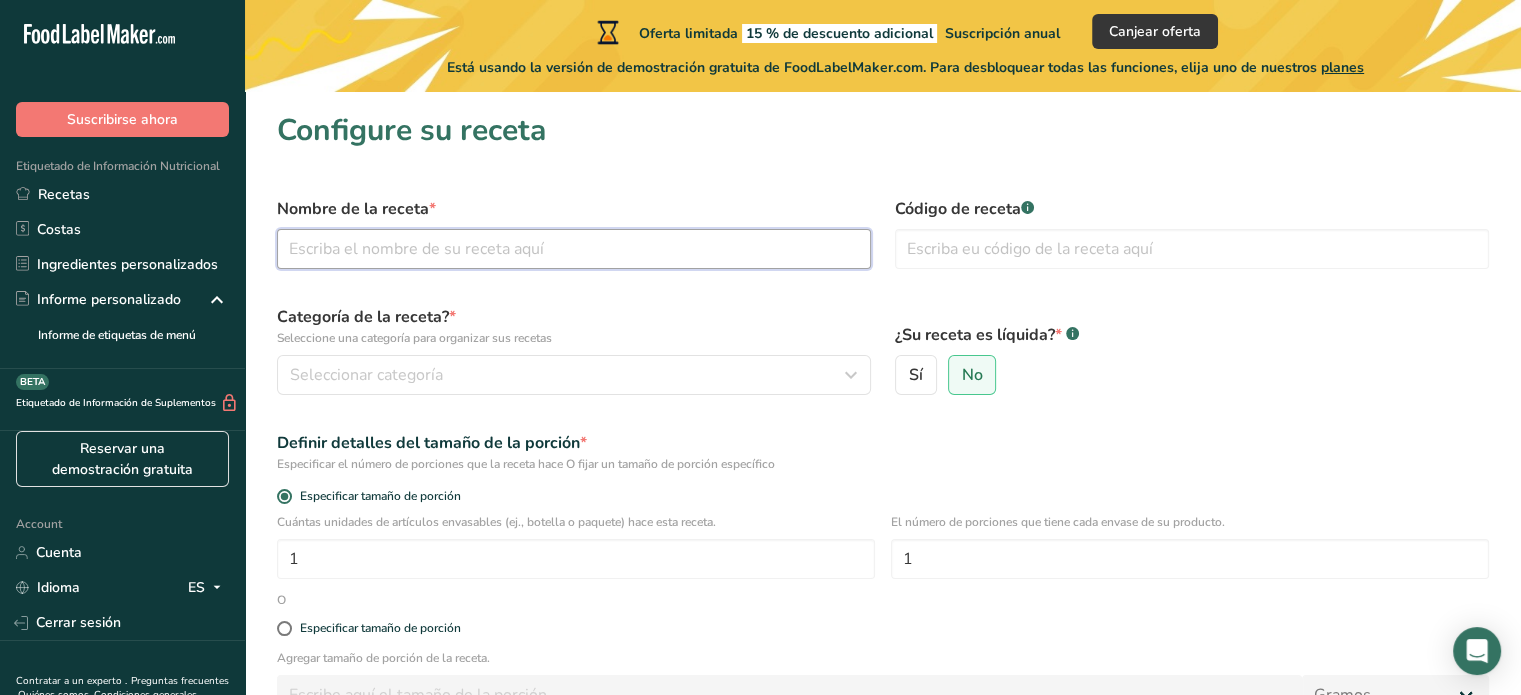 click at bounding box center [574, 249] 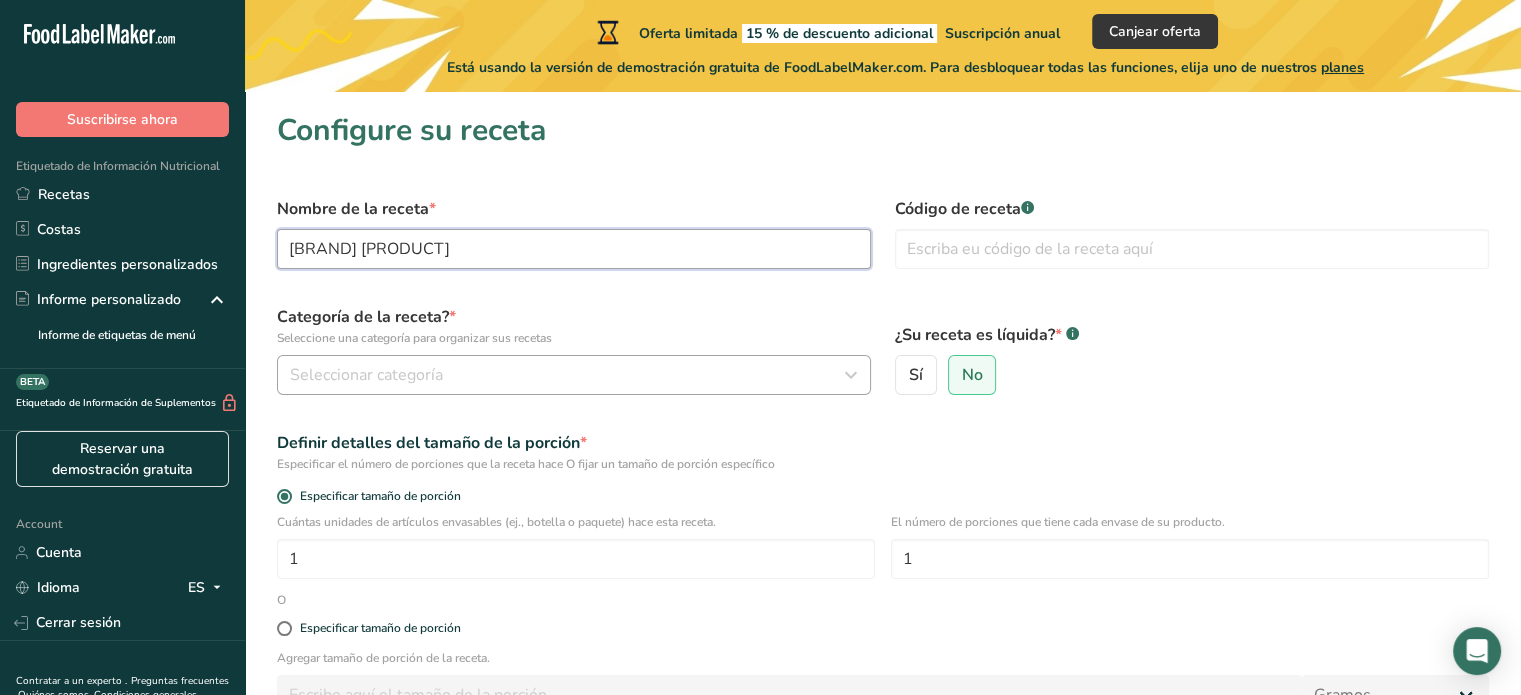 type on "[BRAND] [PRODUCT]" 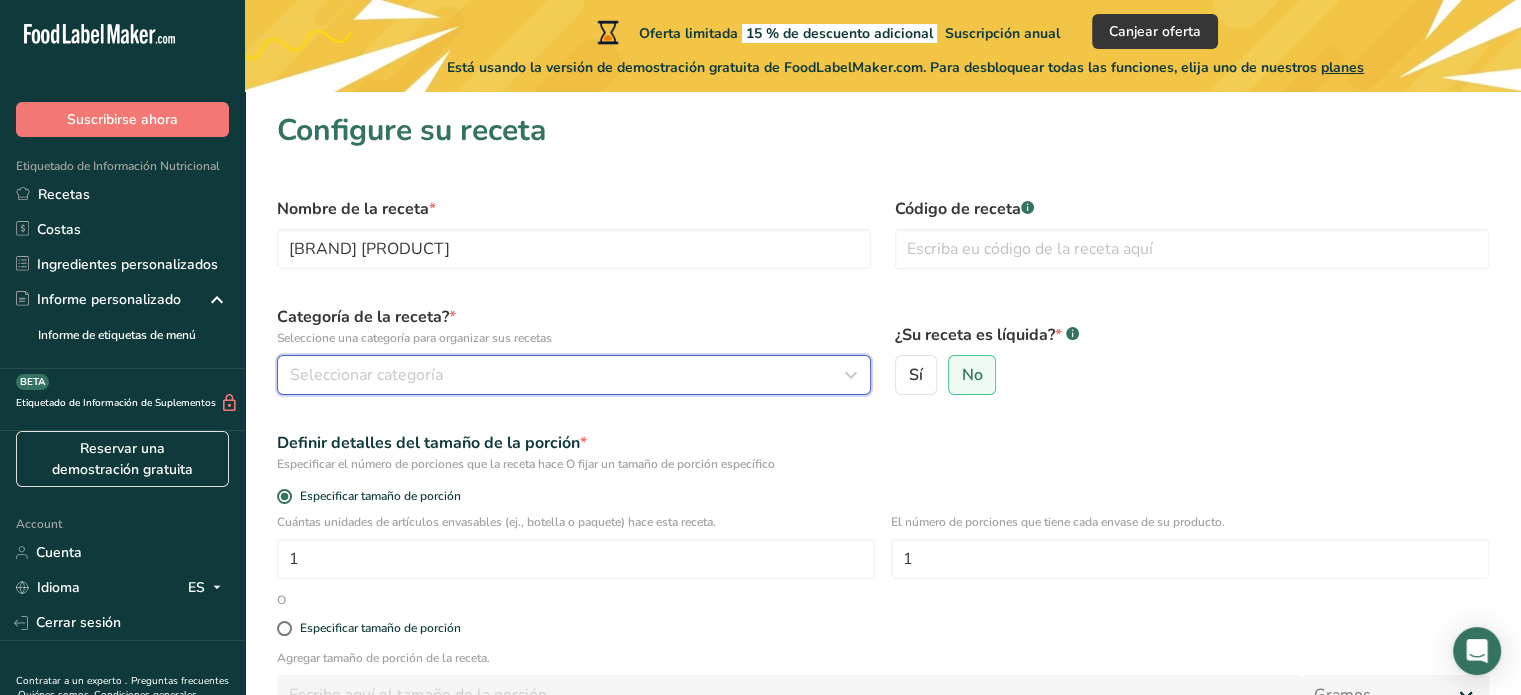 click on "Seleccionar categoría" at bounding box center (366, 375) 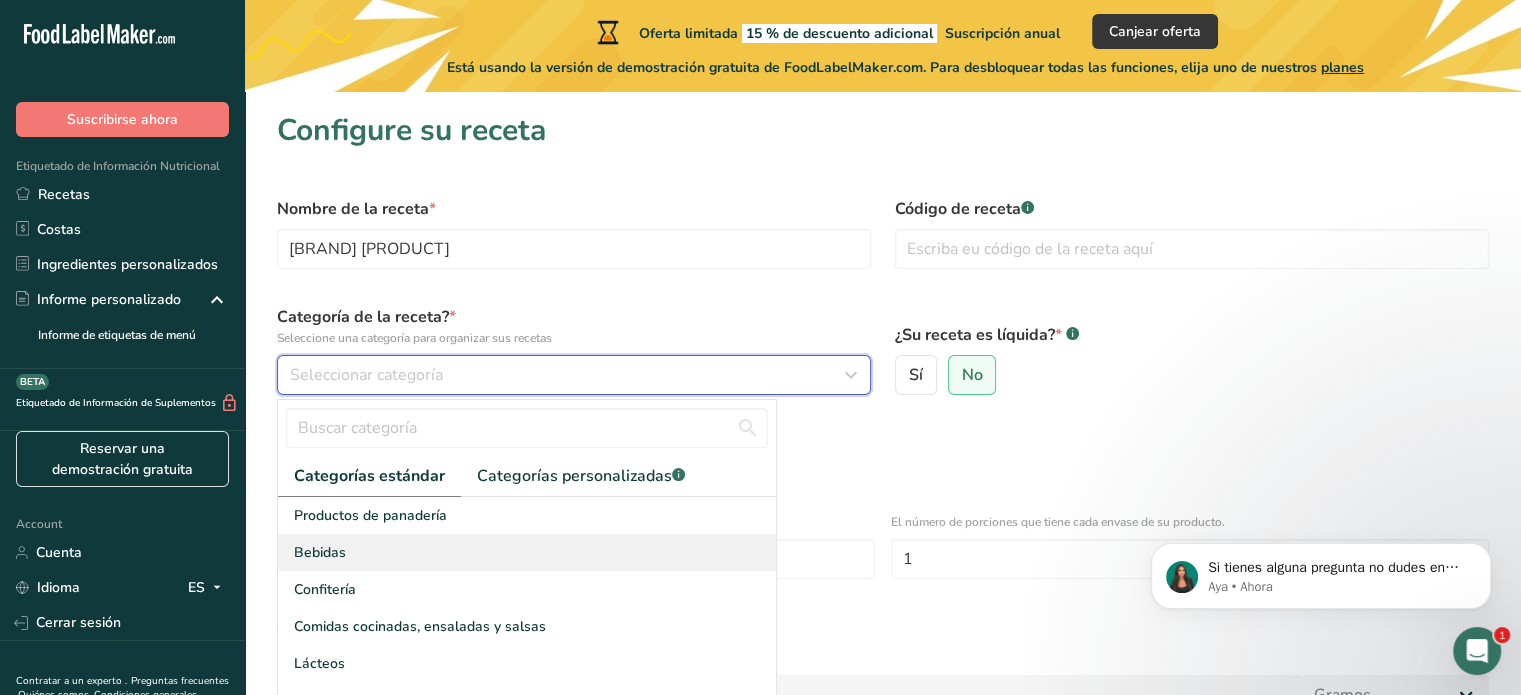 scroll, scrollTop: 0, scrollLeft: 0, axis: both 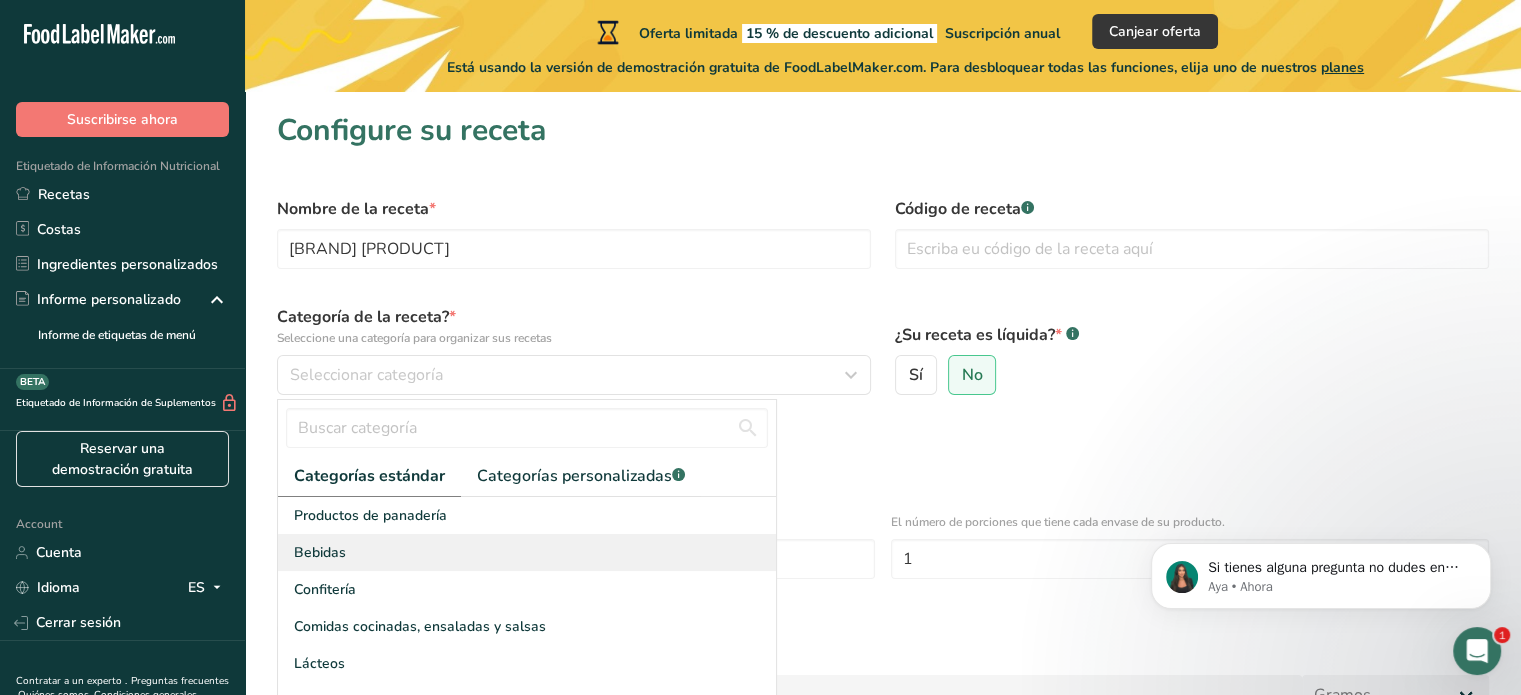 click on "Bebidas" at bounding box center (320, 552) 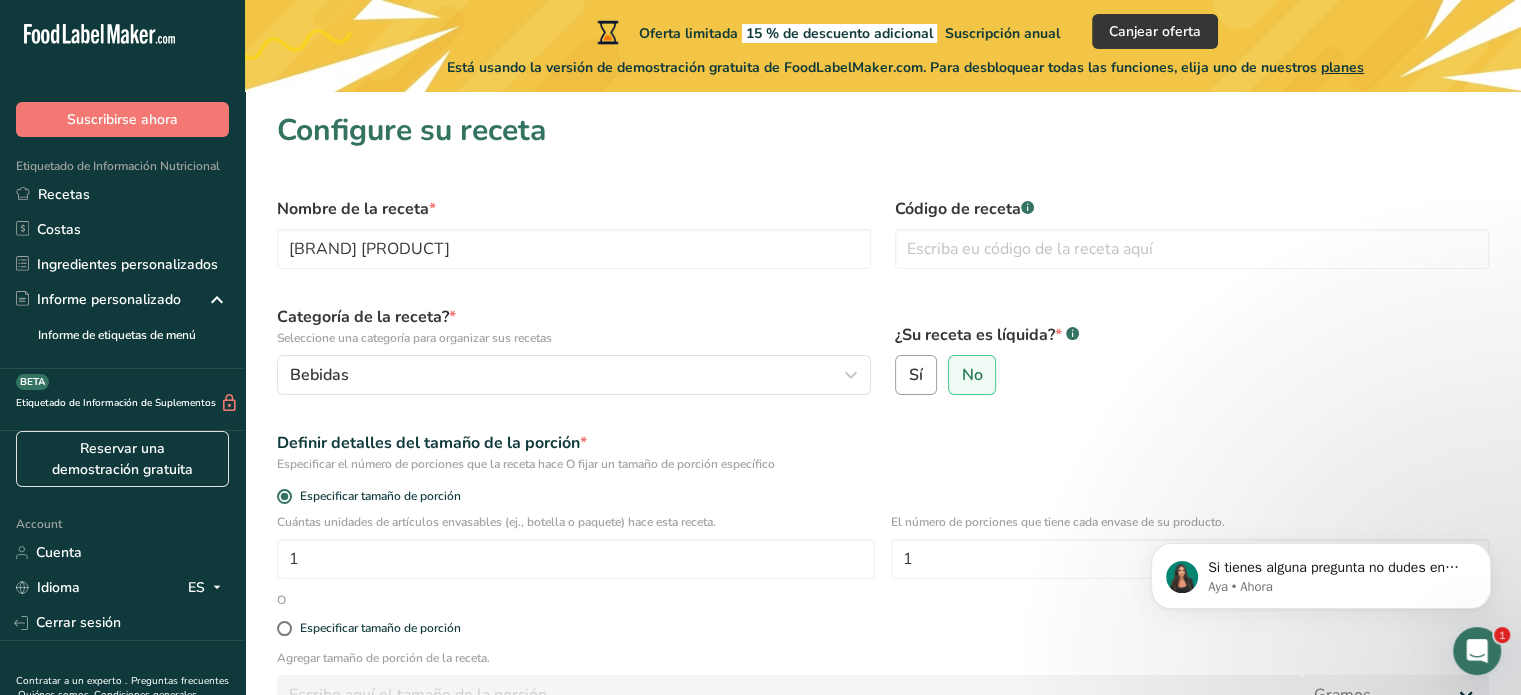 click on "Sí" at bounding box center (916, 375) 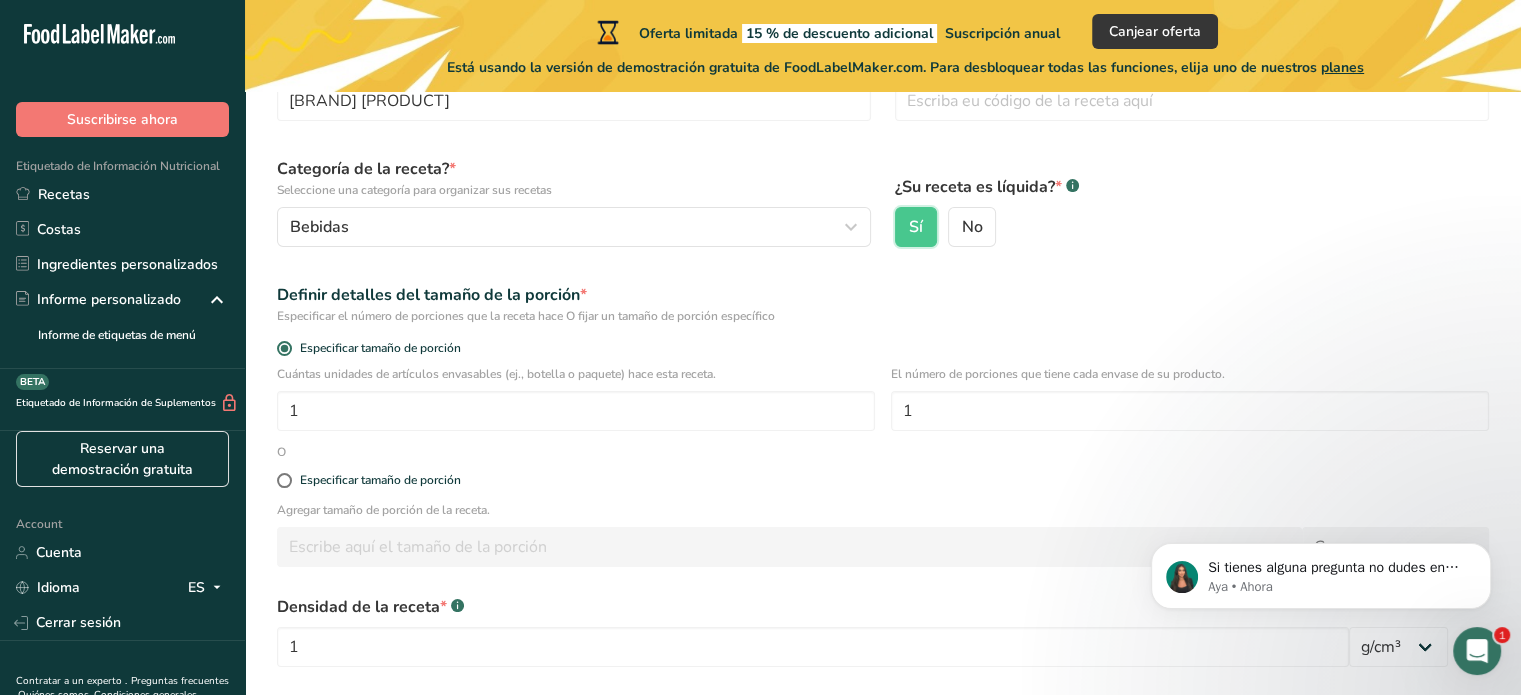 scroll, scrollTop: 200, scrollLeft: 0, axis: vertical 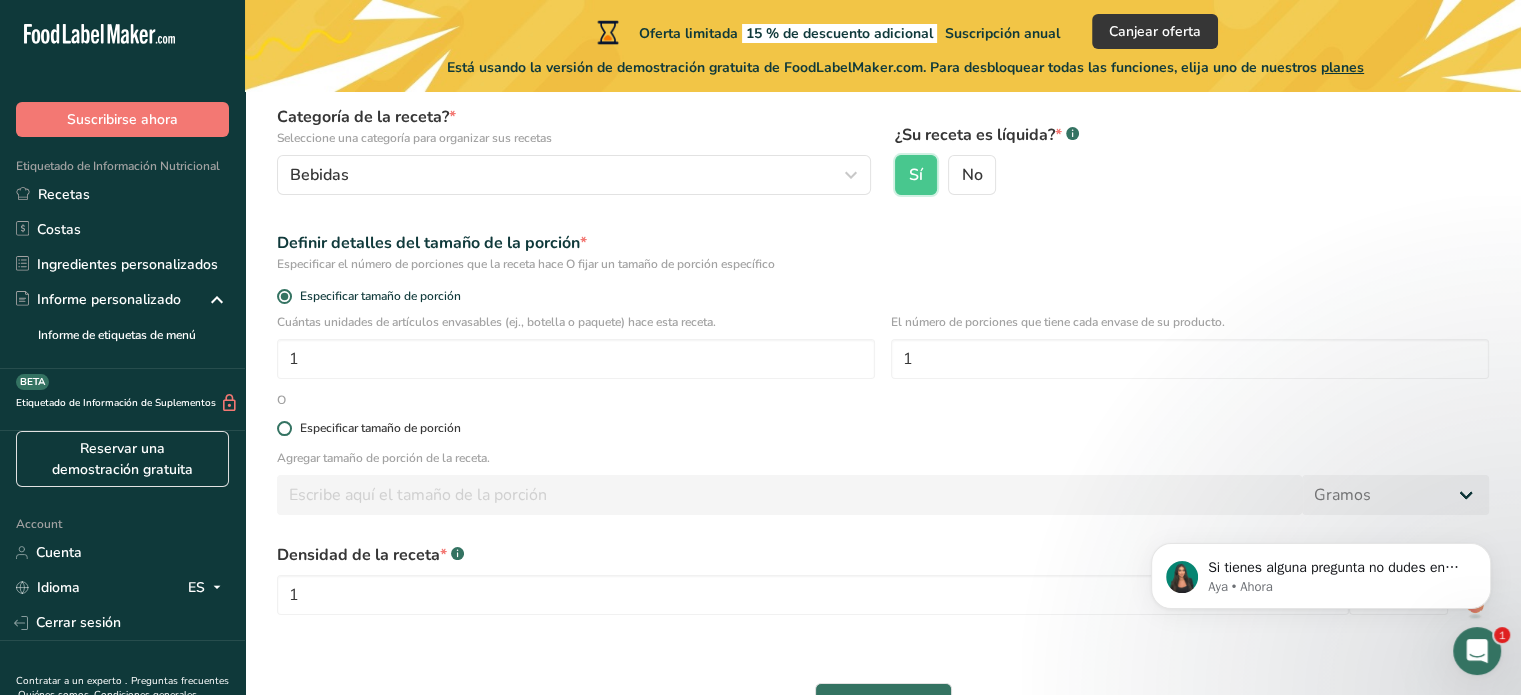 click at bounding box center (284, 428) 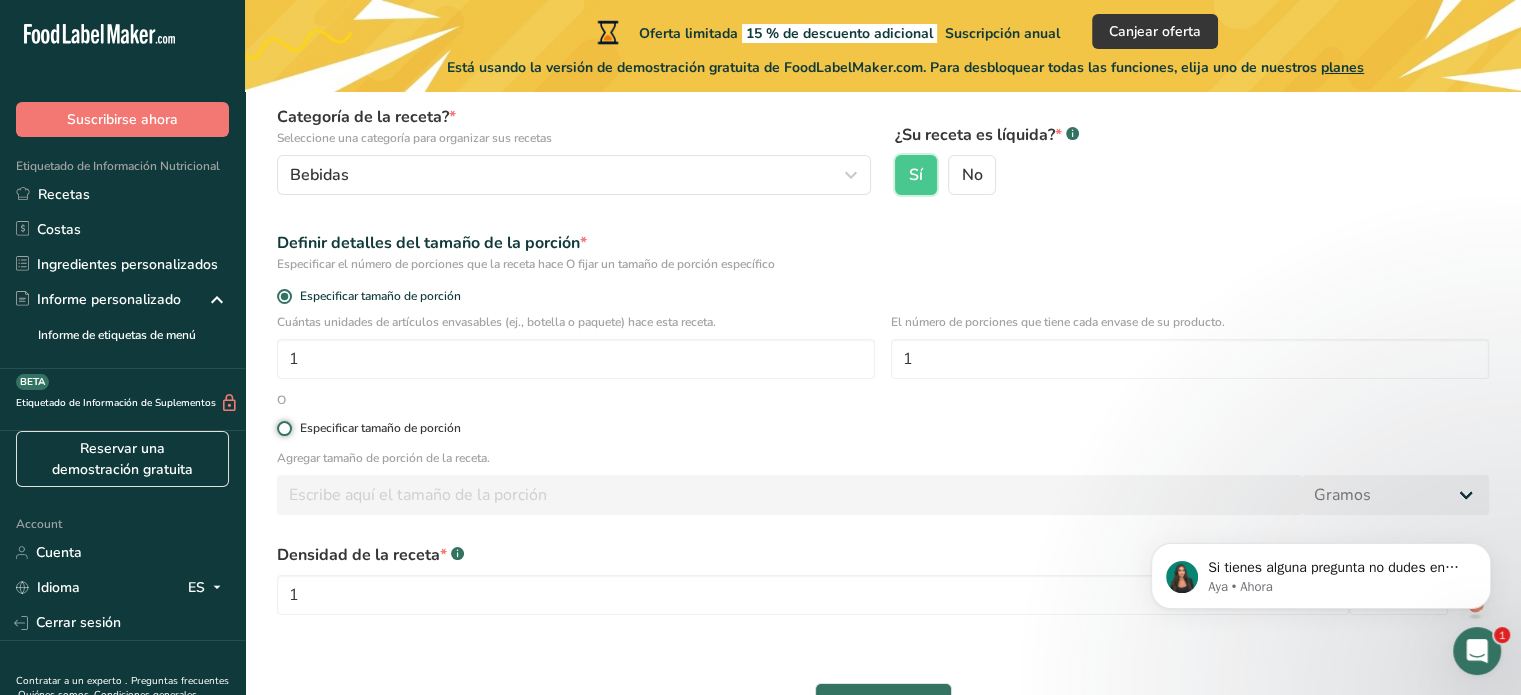 click on "Especificar tamaño de porción" at bounding box center [283, 428] 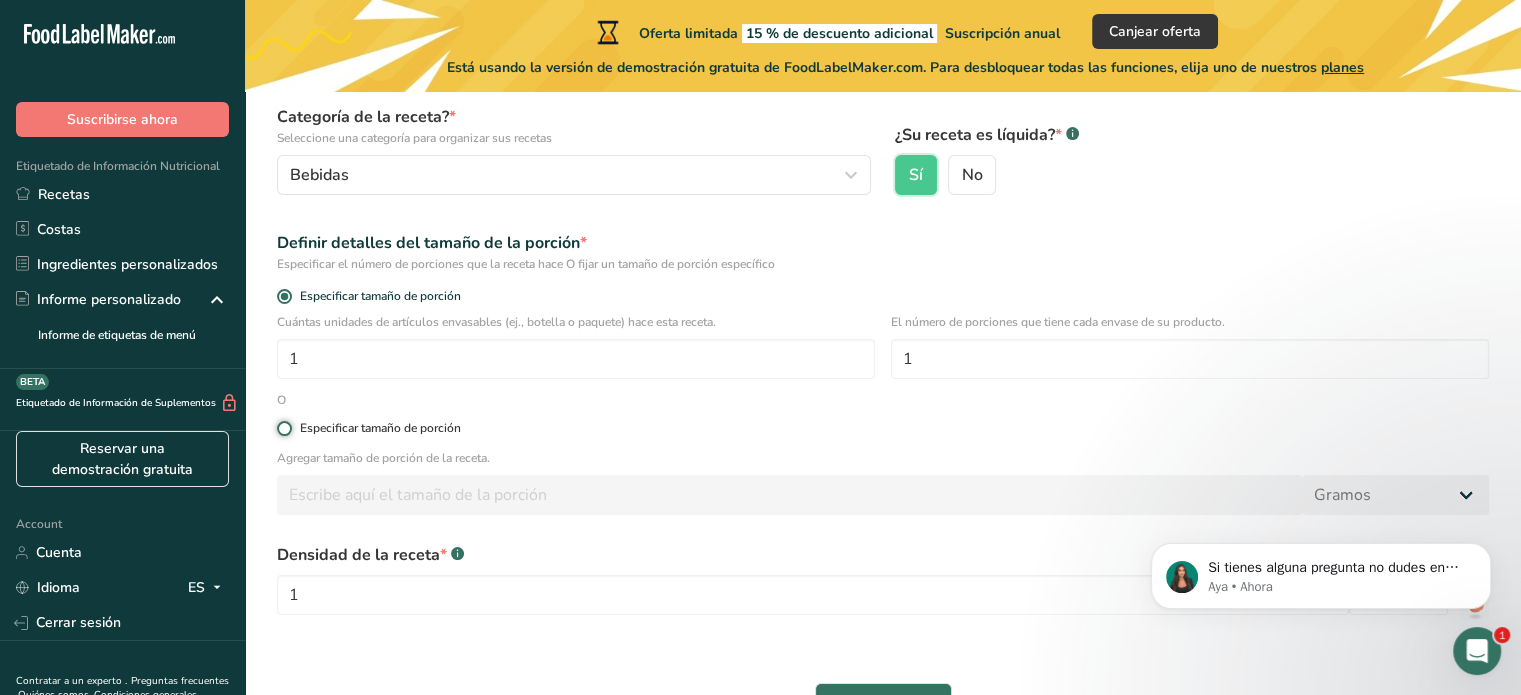 radio on "true" 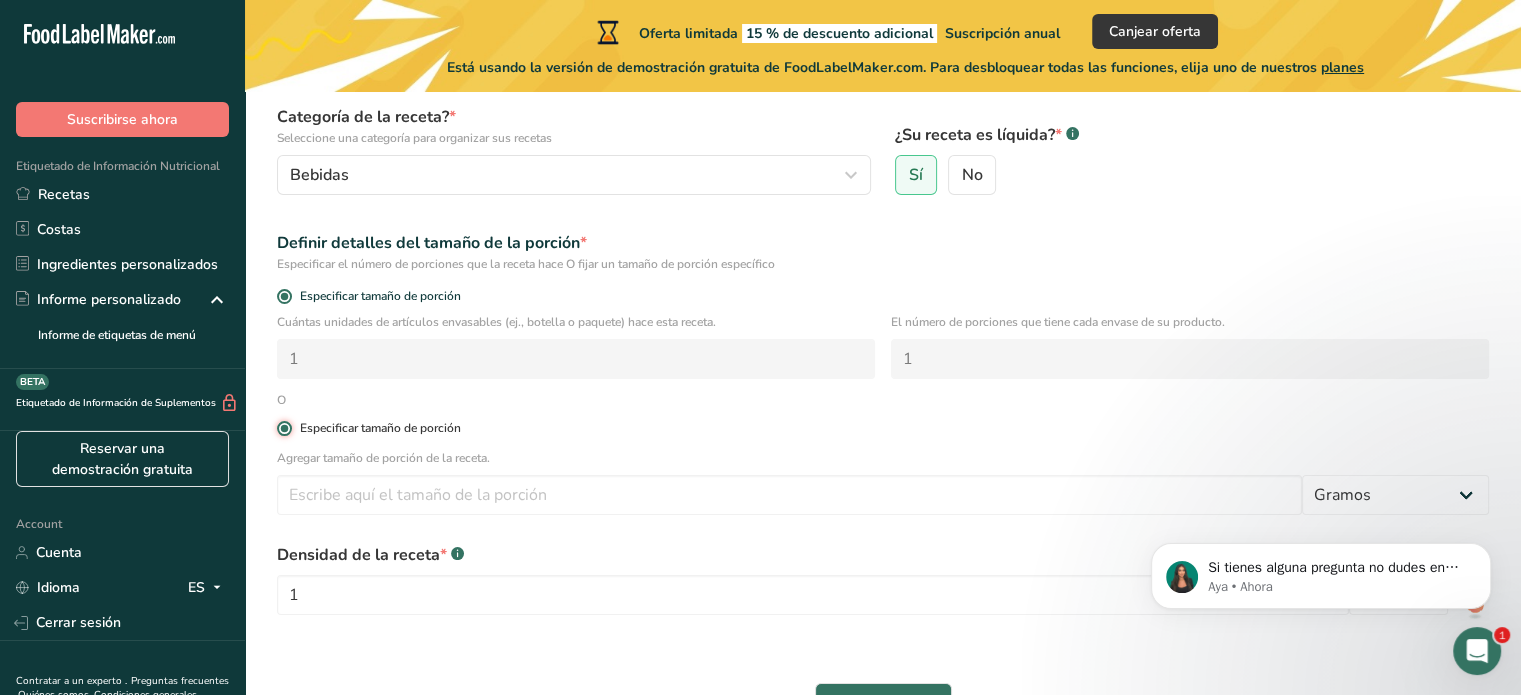 radio on "false" 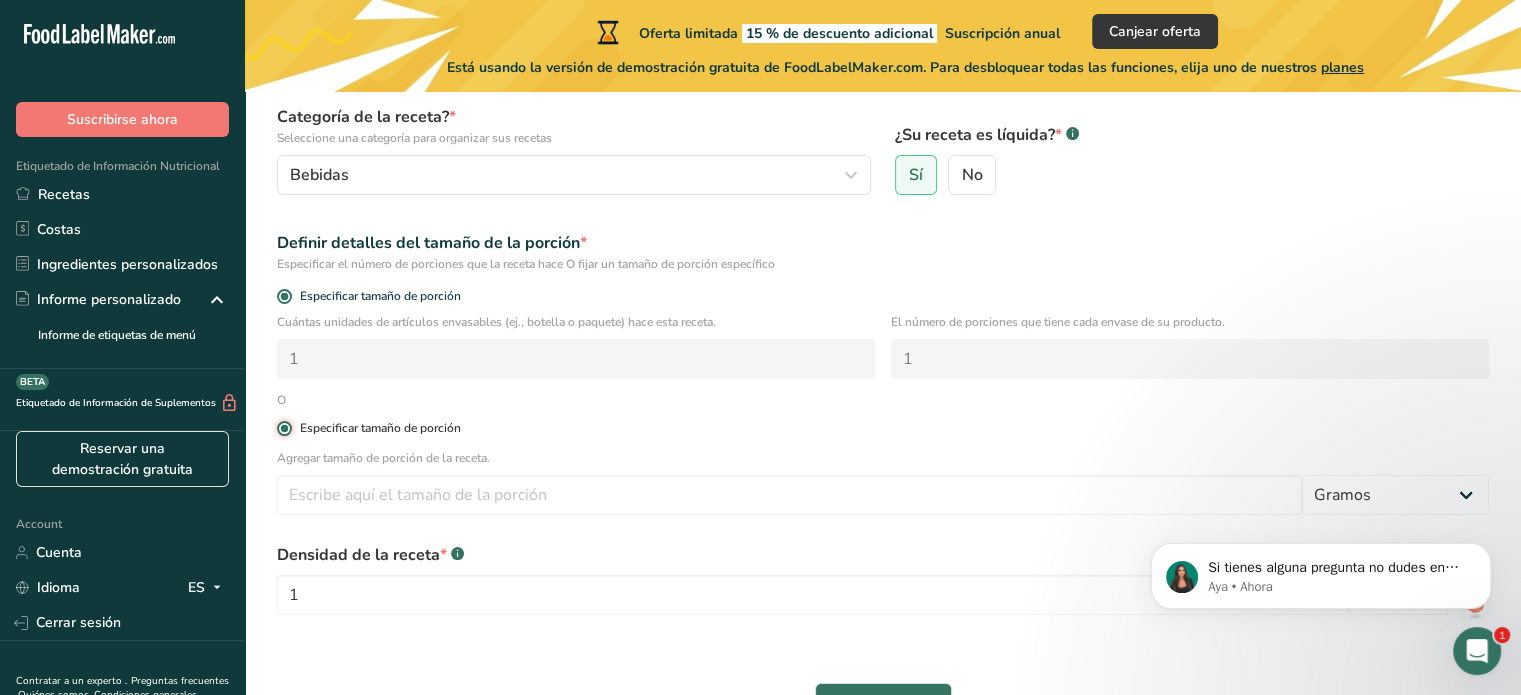 type 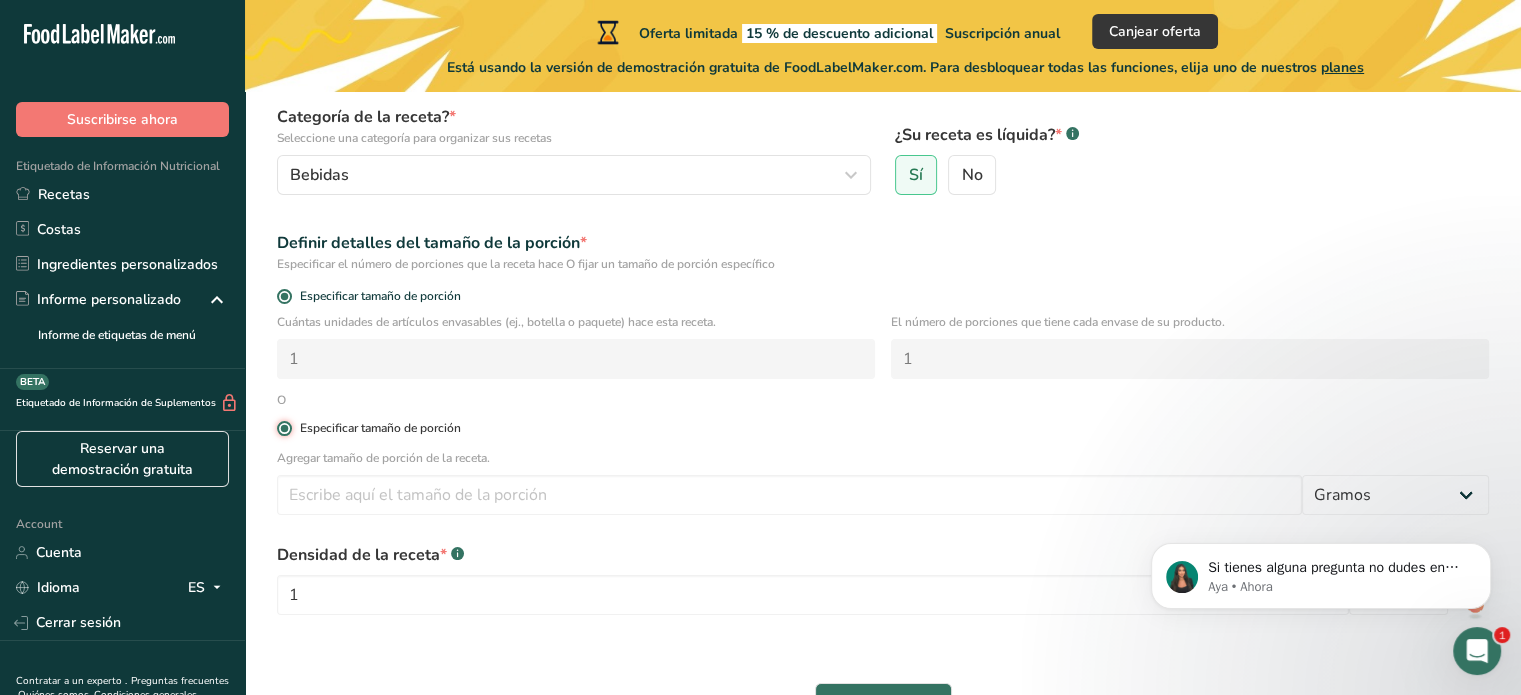 type 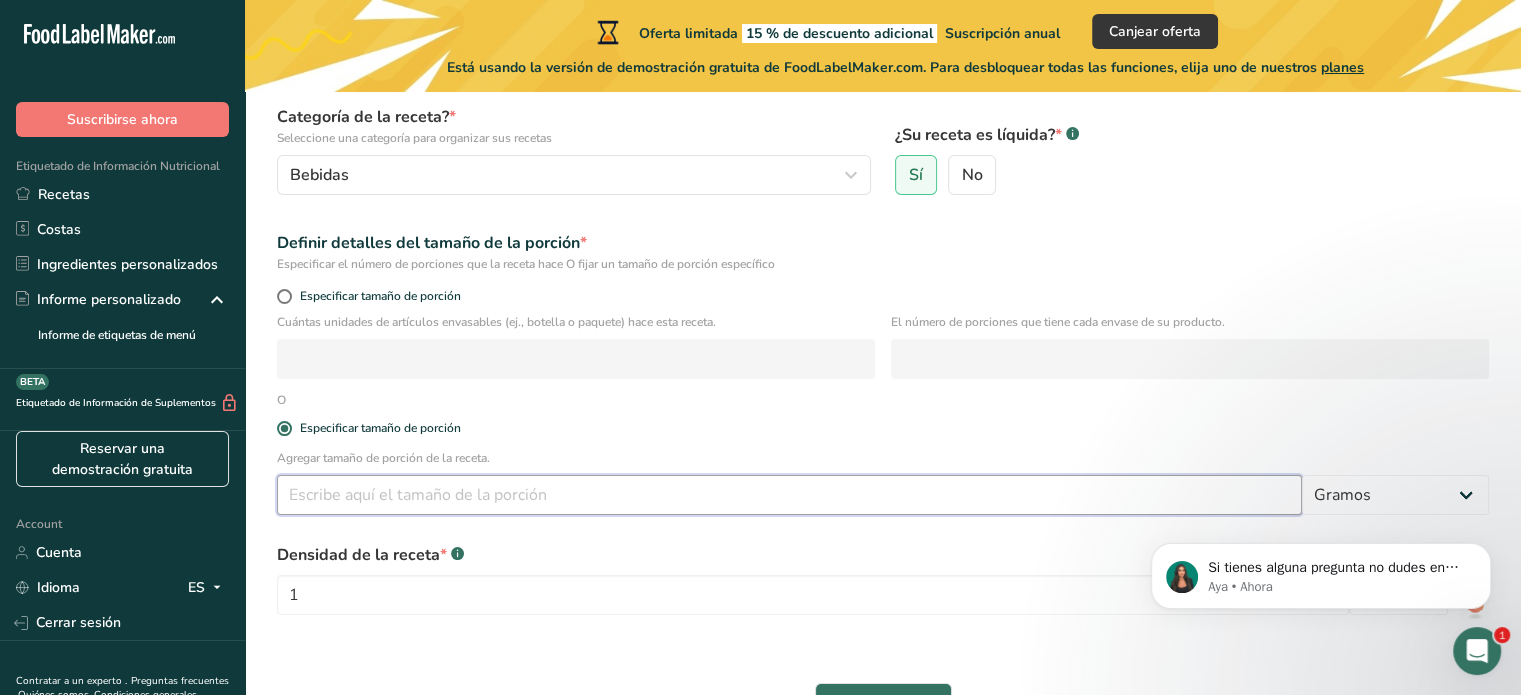 click at bounding box center [789, 495] 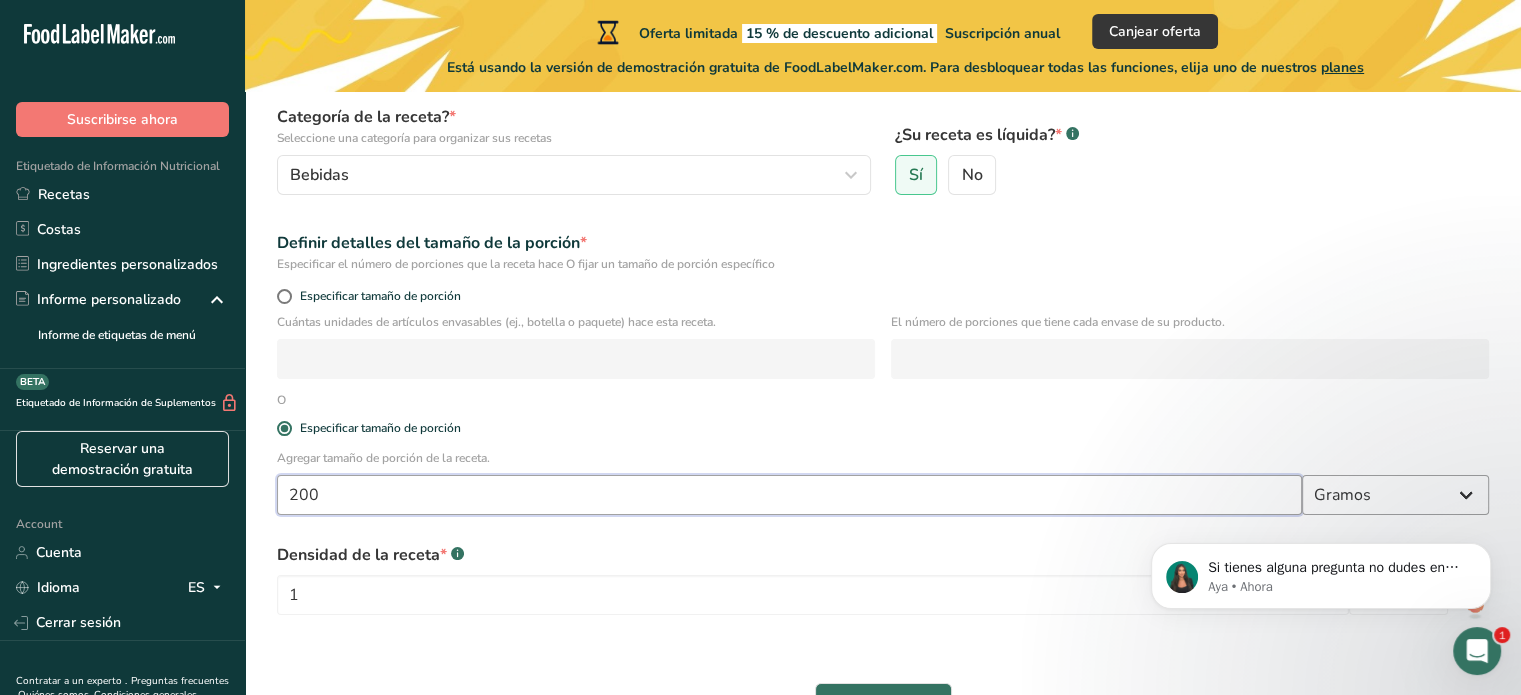 type on "200" 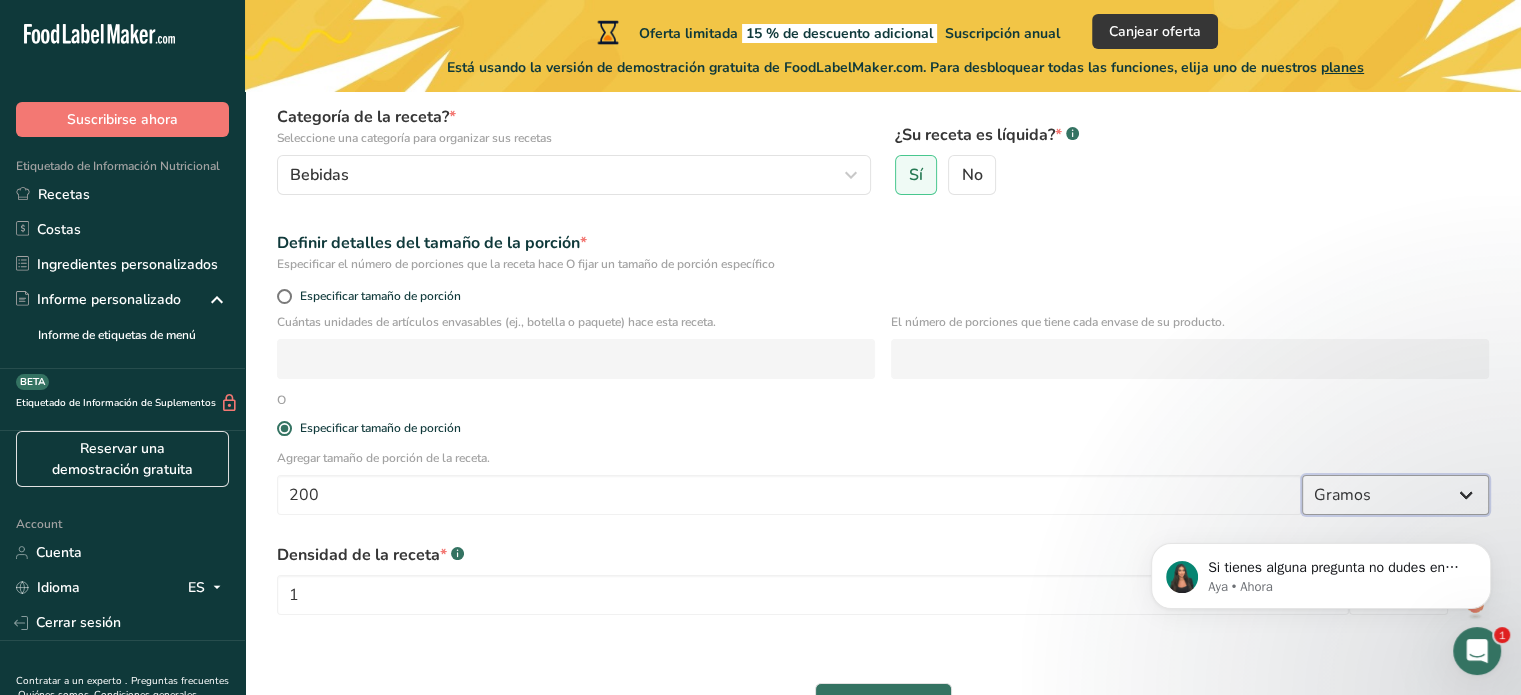click on "Gramos
kg
mg
mcg
libras
onza
litro
mL
onza líquida
cucharada
cucharadita
taza
Cuarto de Galón
galón" at bounding box center [1395, 495] 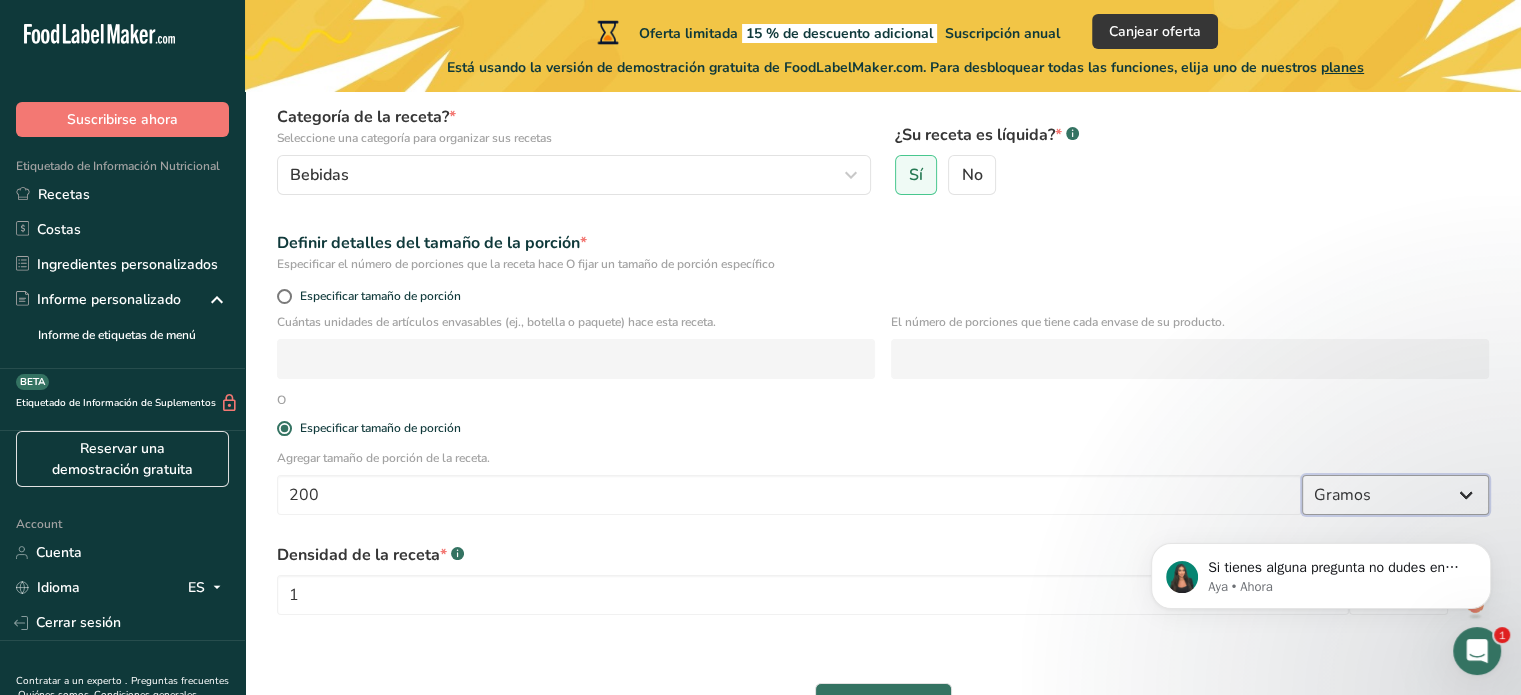 select on "17" 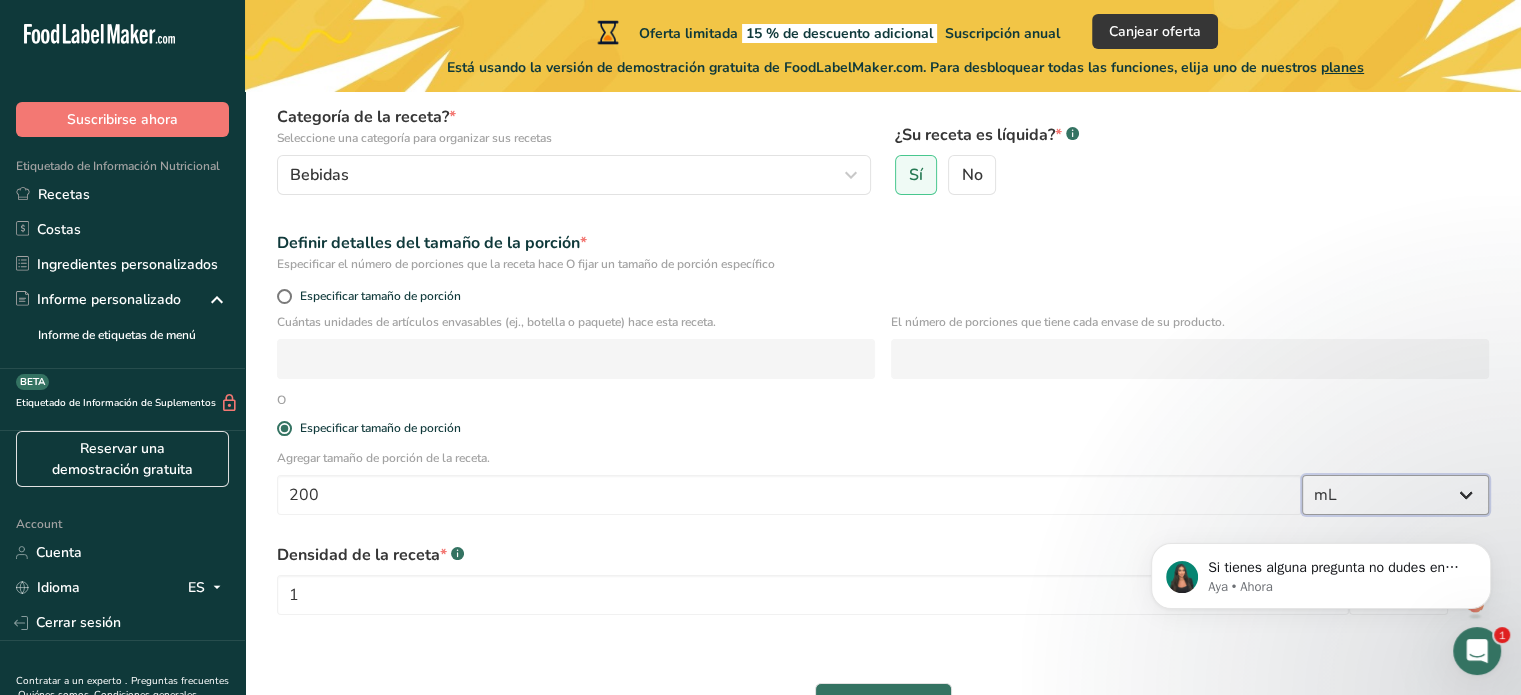 click on "Gramos
kg
mg
mcg
libras
onza
litro
mL
onza líquida
cucharada
cucharadita
taza
Cuarto de Galón
galón" at bounding box center (1395, 495) 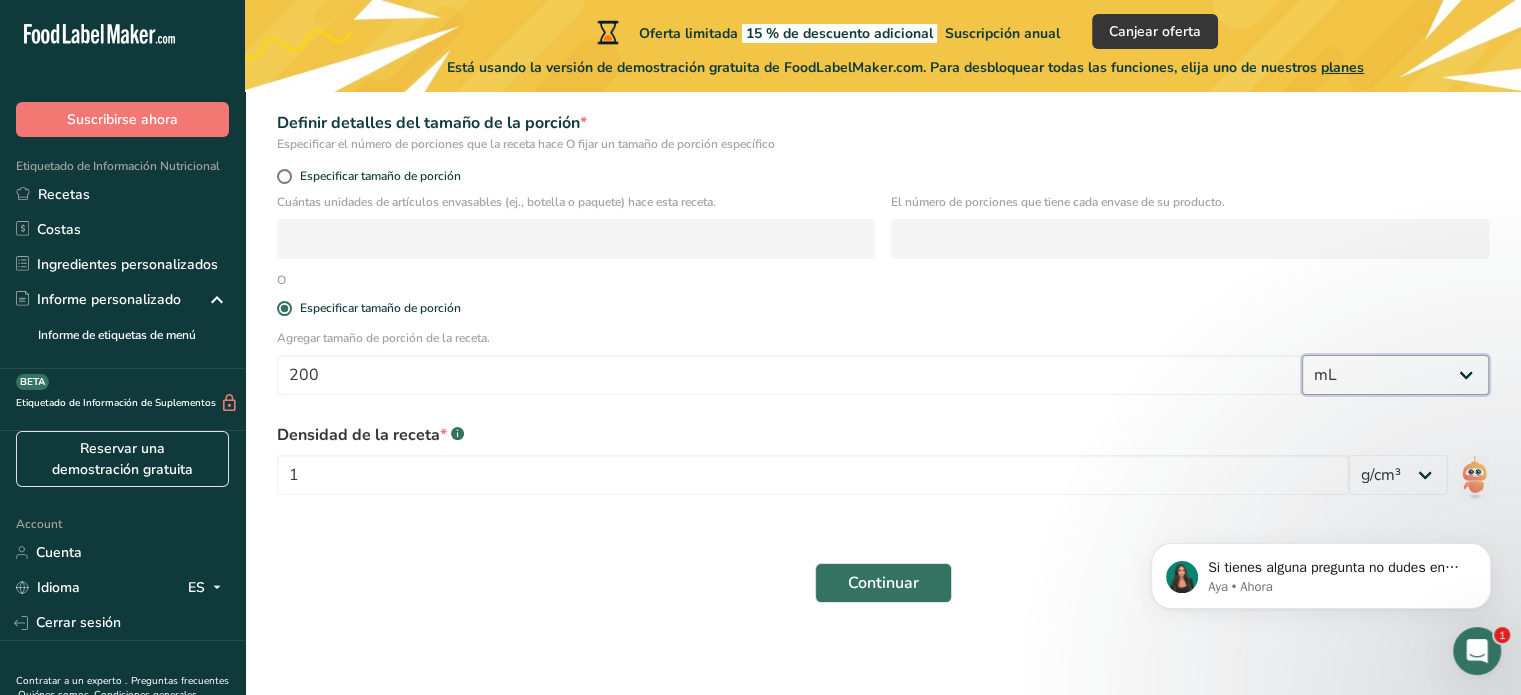scroll, scrollTop: 324, scrollLeft: 0, axis: vertical 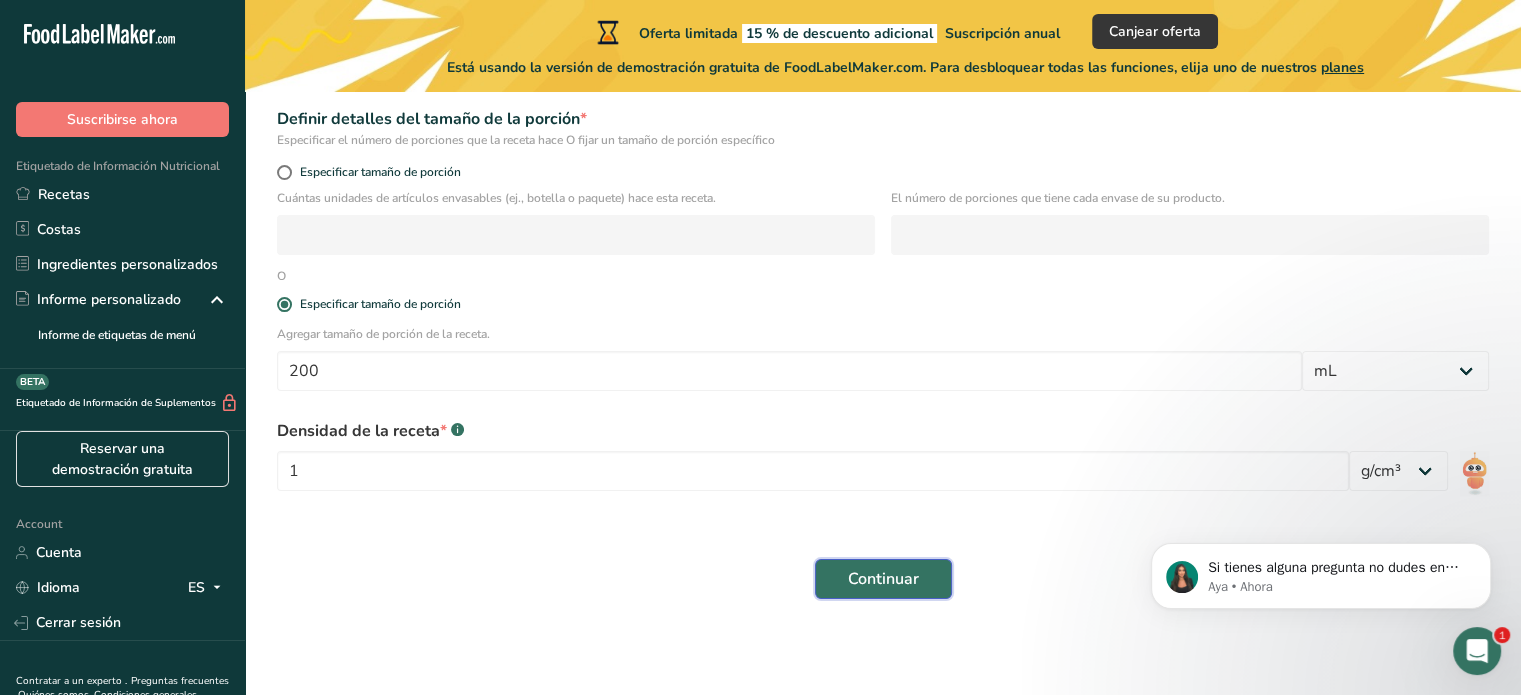 click on "Continuar" at bounding box center [883, 579] 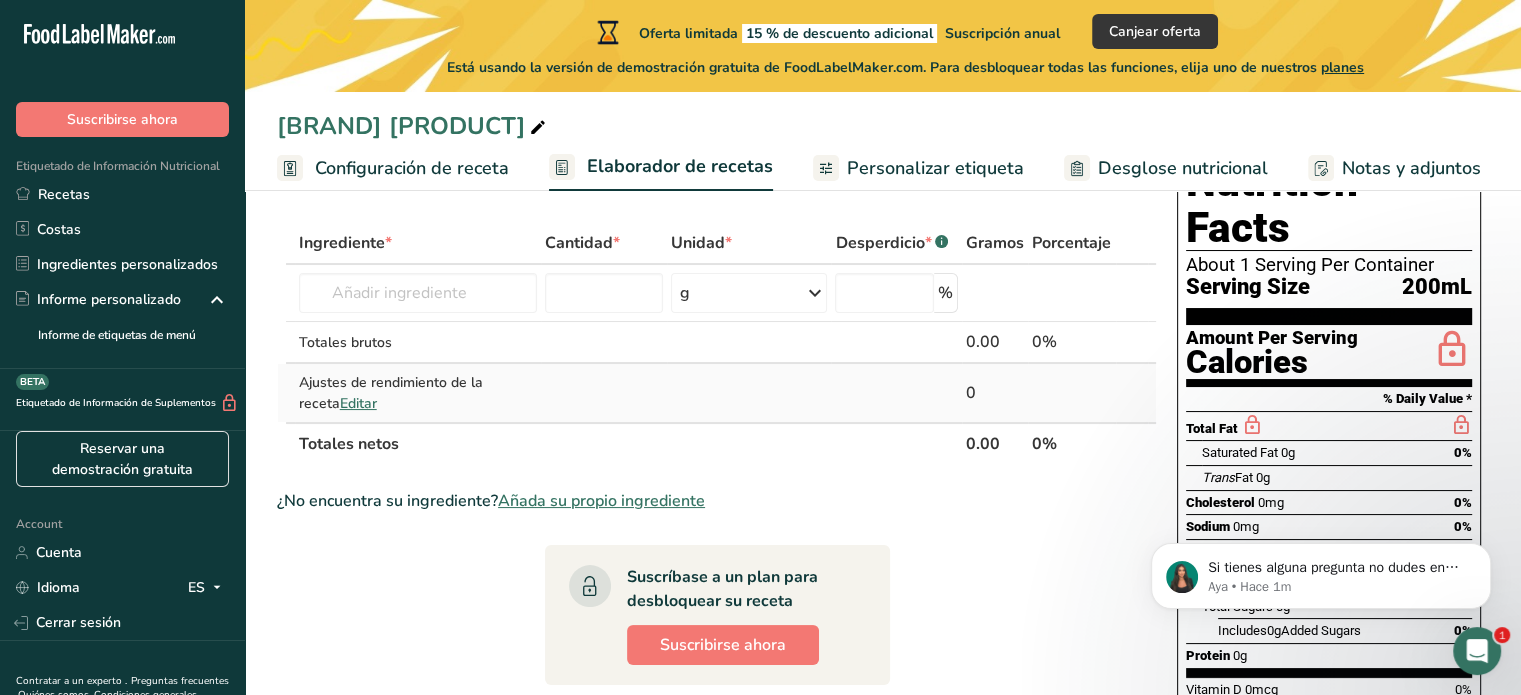 scroll, scrollTop: 0, scrollLeft: 0, axis: both 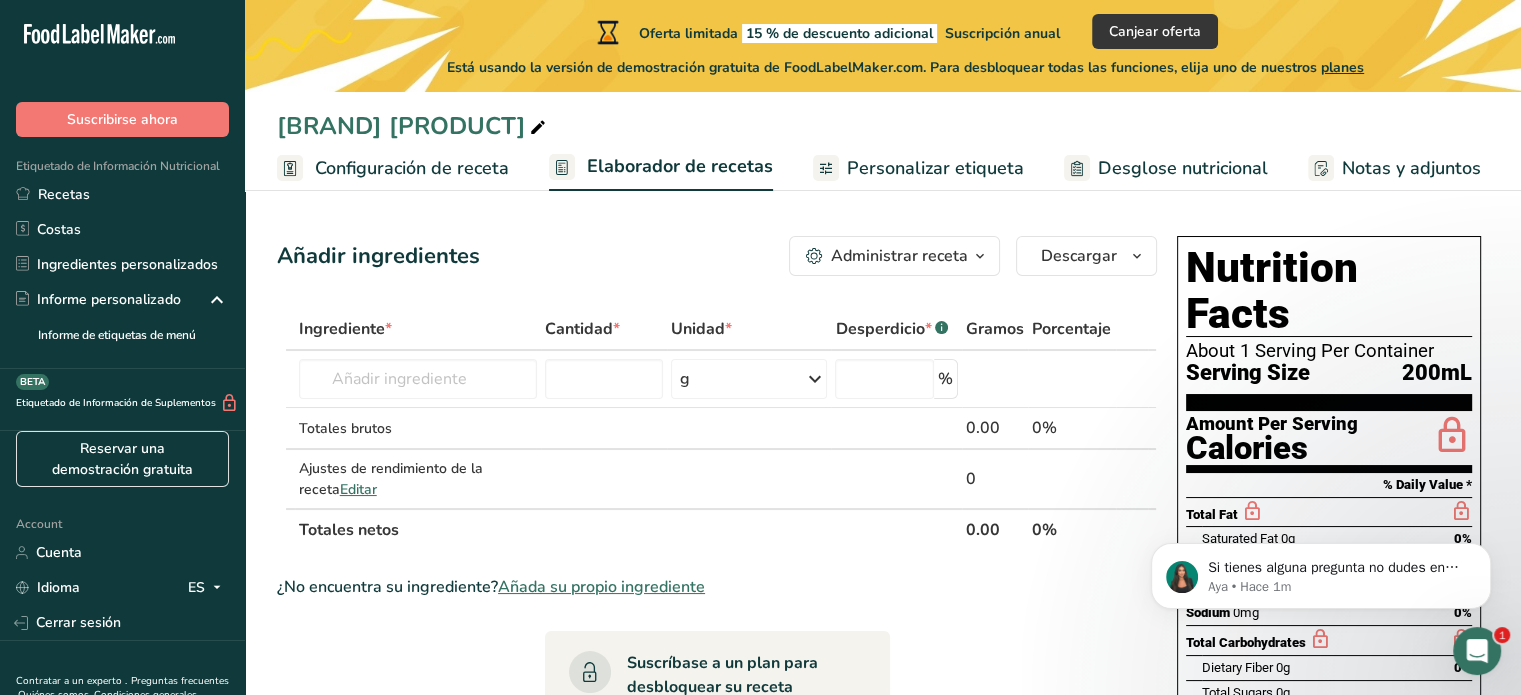 click on "Personalizar etiqueta" at bounding box center [935, 168] 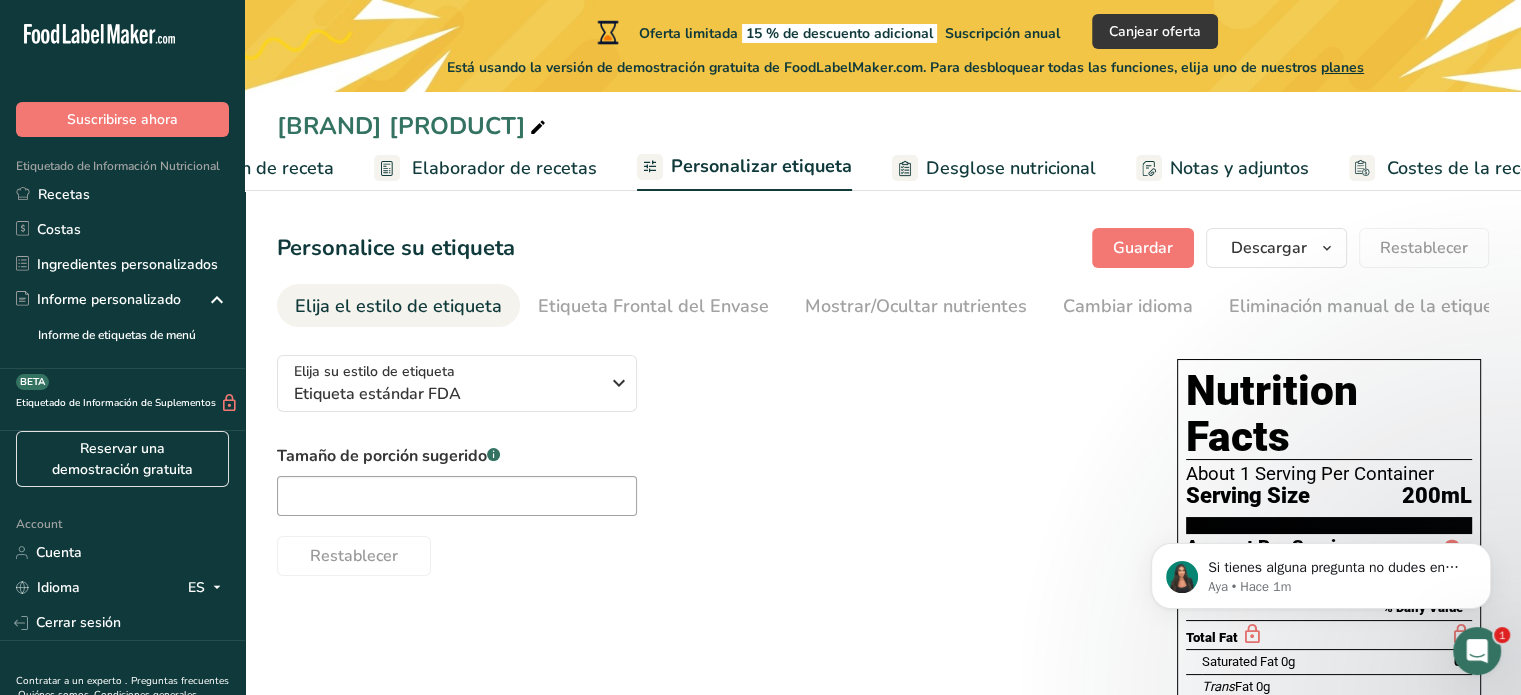 scroll, scrollTop: 0, scrollLeft: 223, axis: horizontal 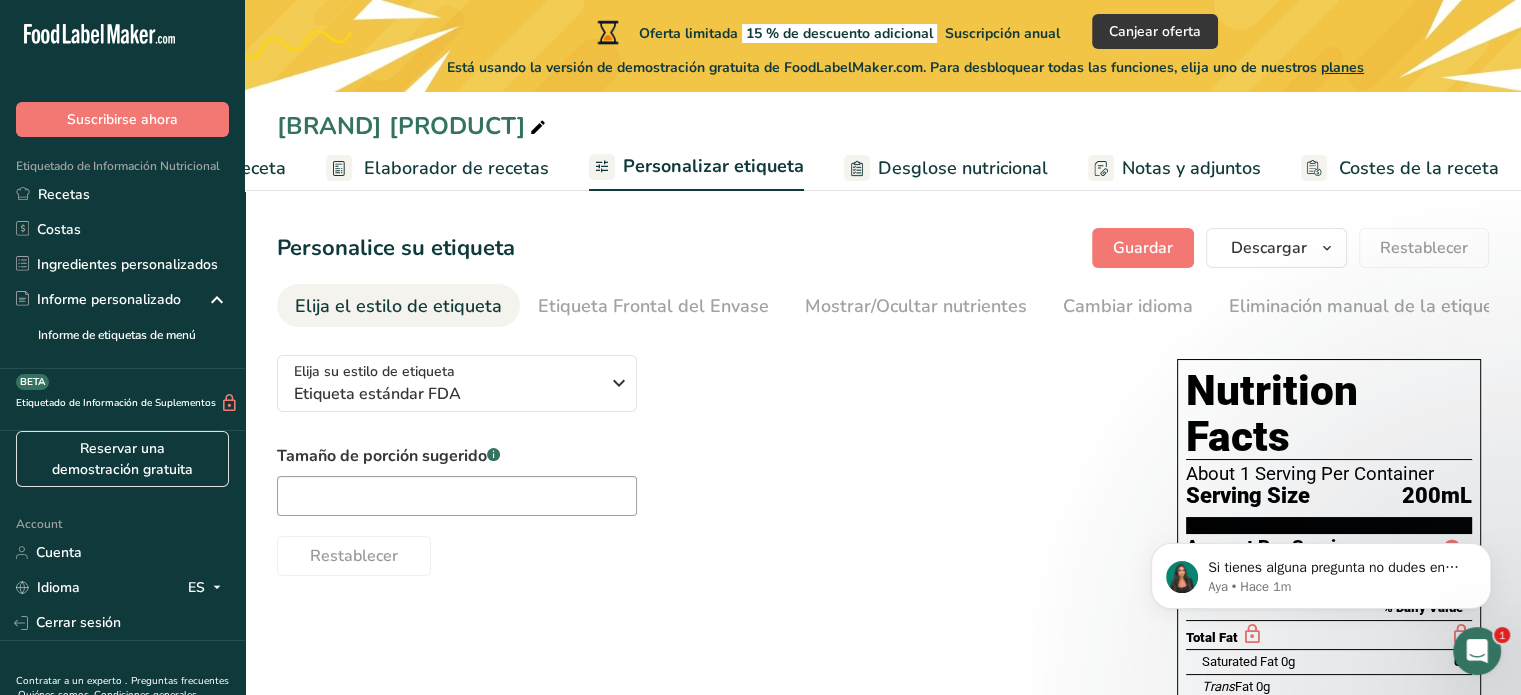 click on "Desglose nutricional" at bounding box center (963, 168) 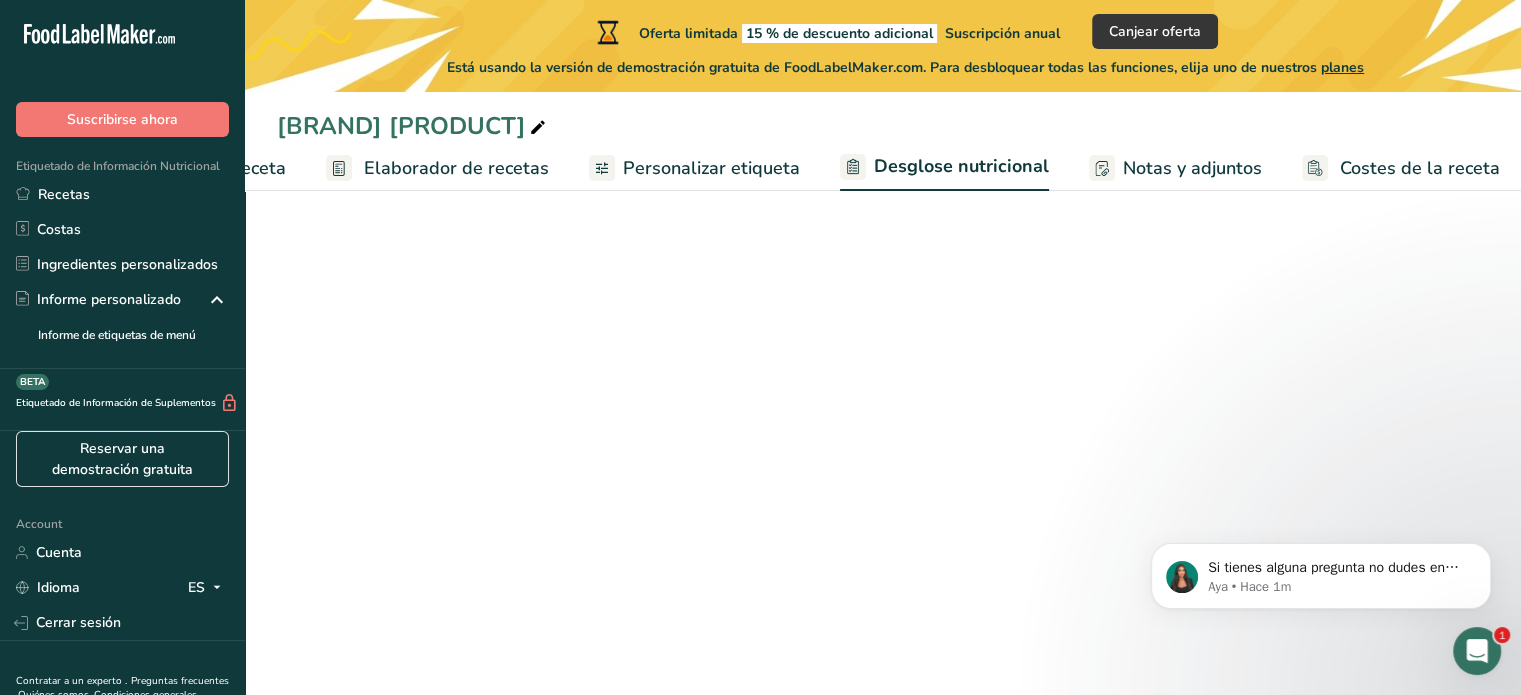 scroll, scrollTop: 0, scrollLeft: 222, axis: horizontal 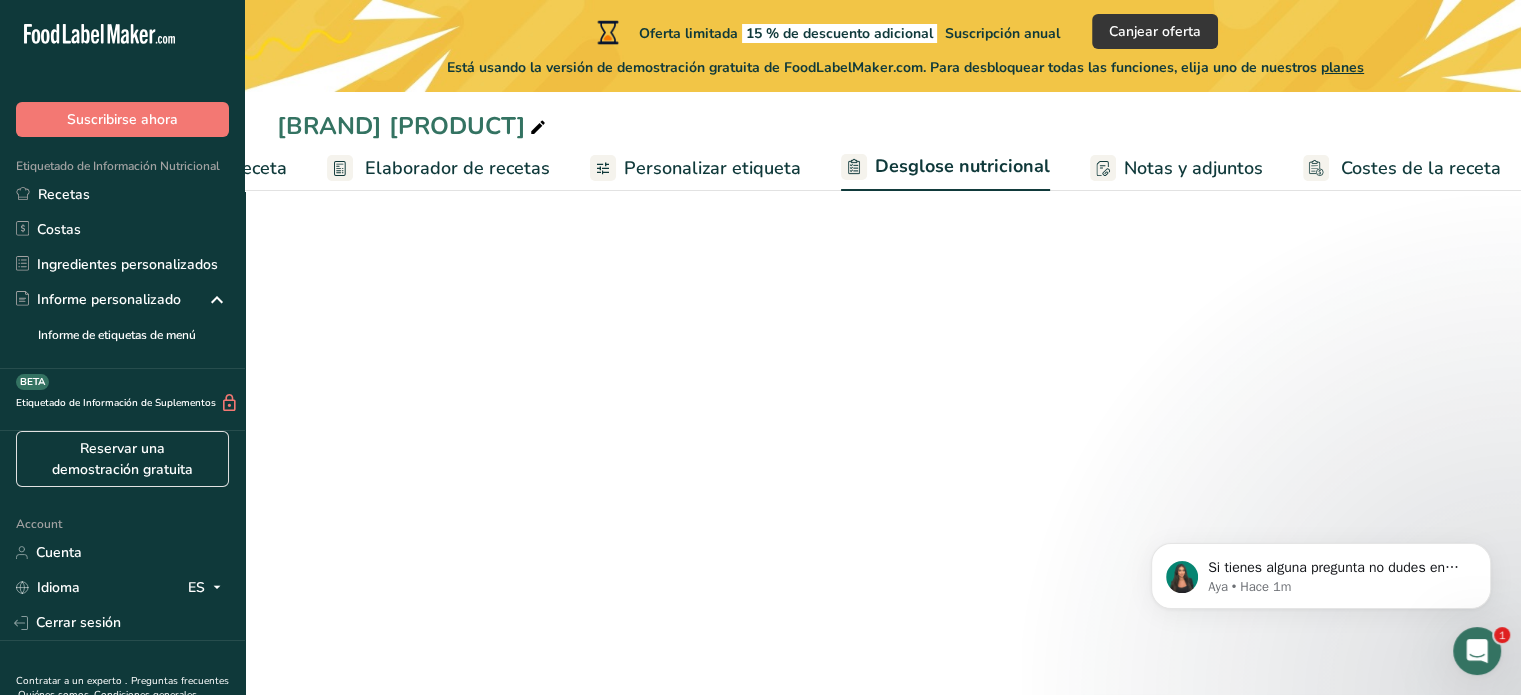 select on "Calories" 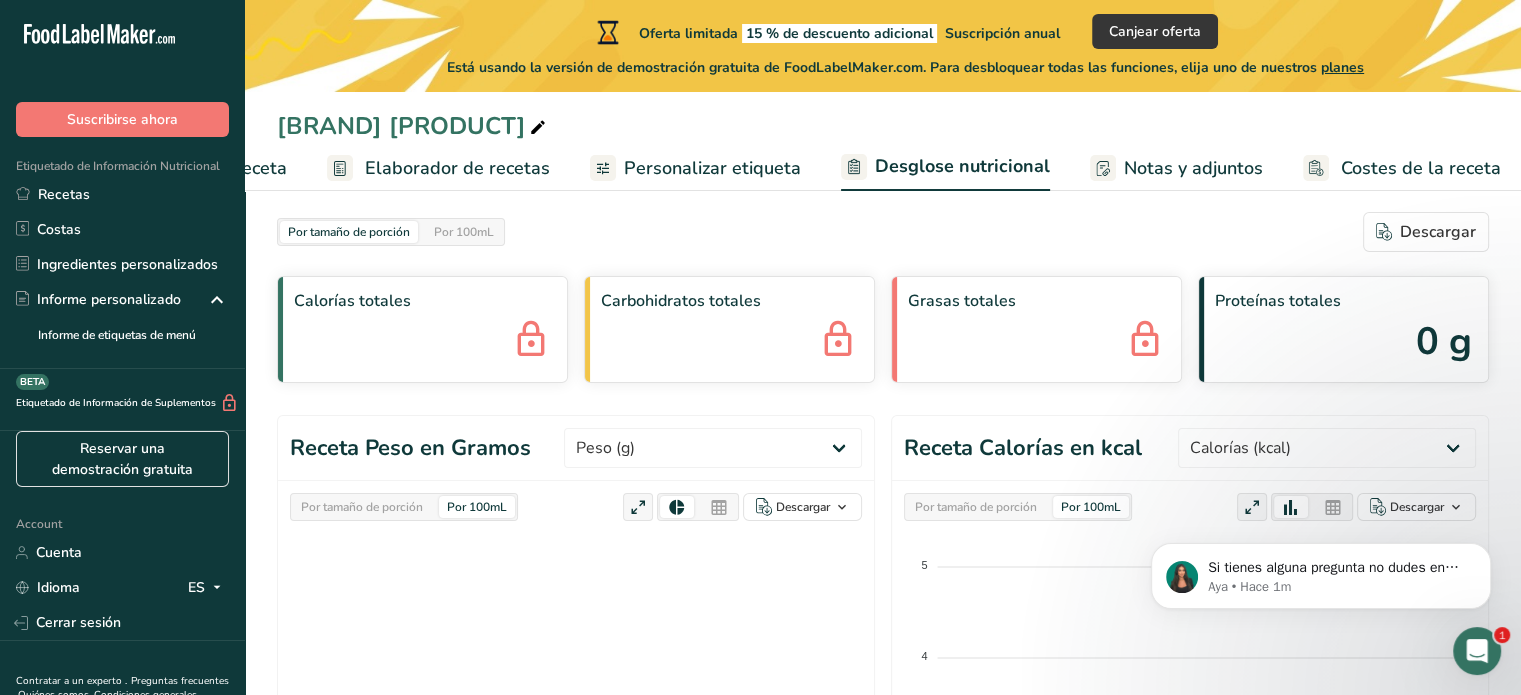 scroll, scrollTop: 0, scrollLeft: 0, axis: both 